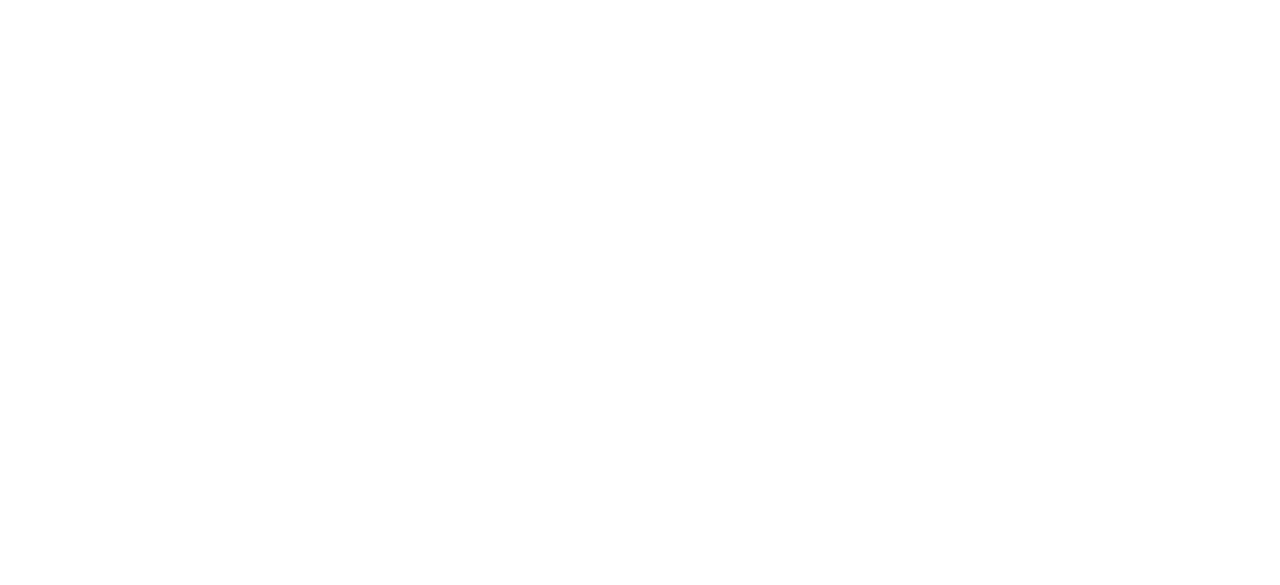 scroll, scrollTop: 0, scrollLeft: 0, axis: both 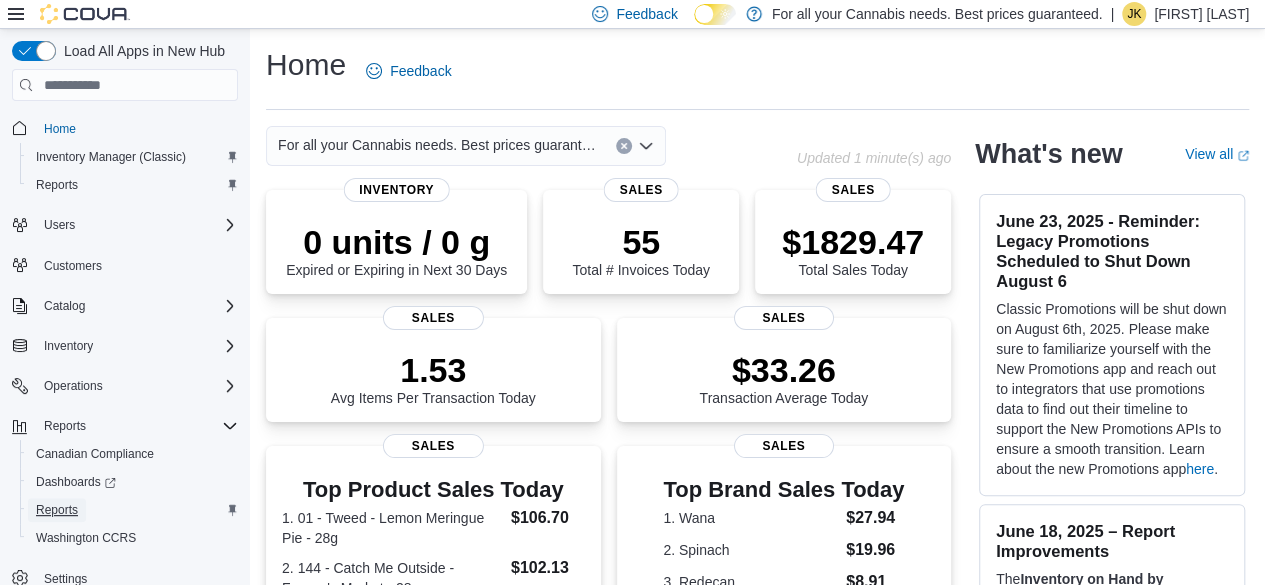 click on "Reports" at bounding box center (57, 510) 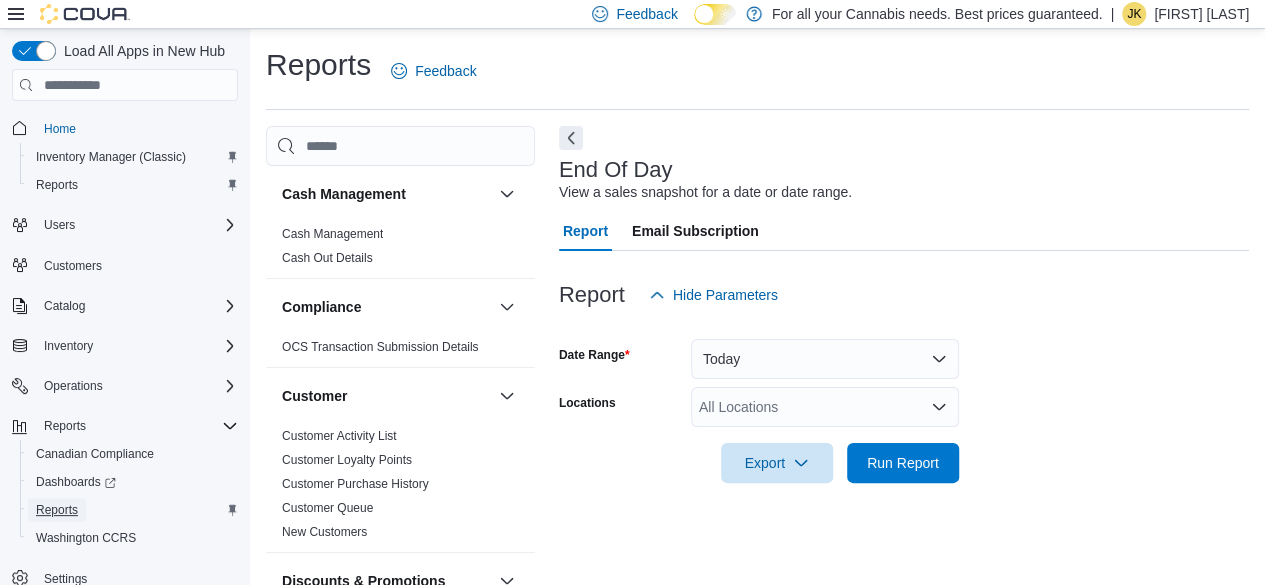scroll, scrollTop: 36, scrollLeft: 0, axis: vertical 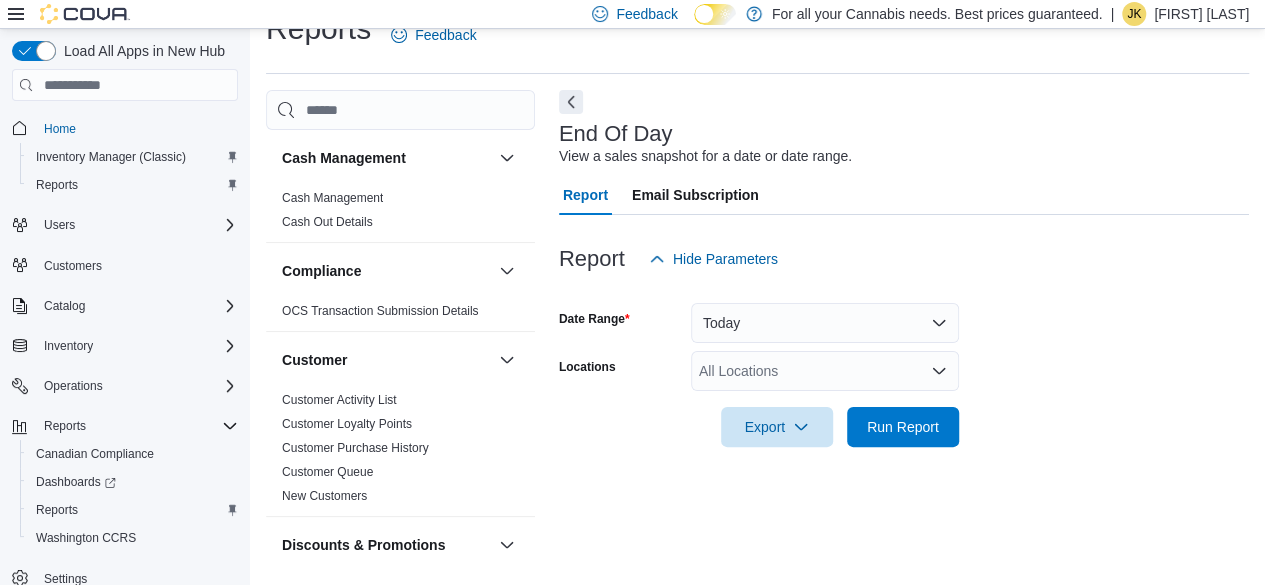 click on "All Locations" at bounding box center [825, 371] 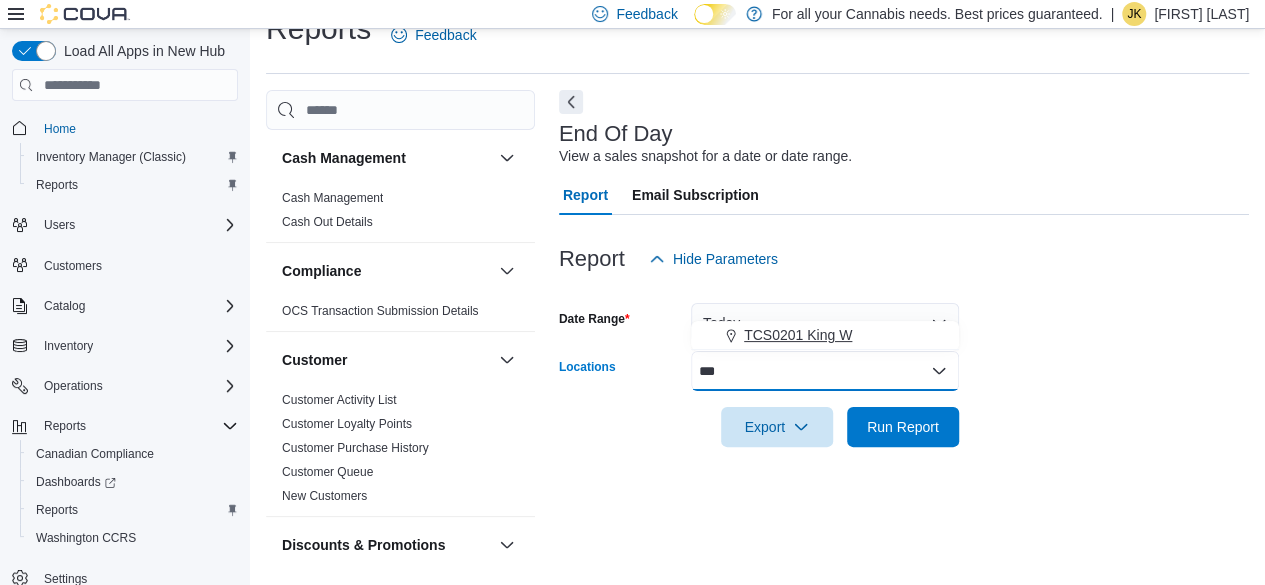 type on "***" 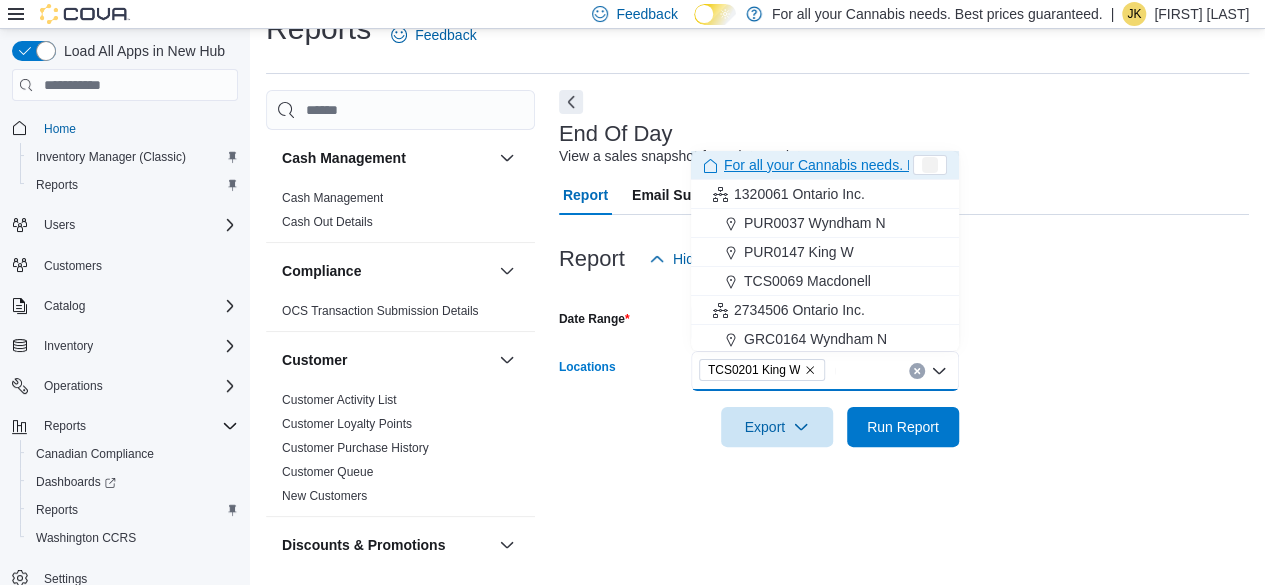 type 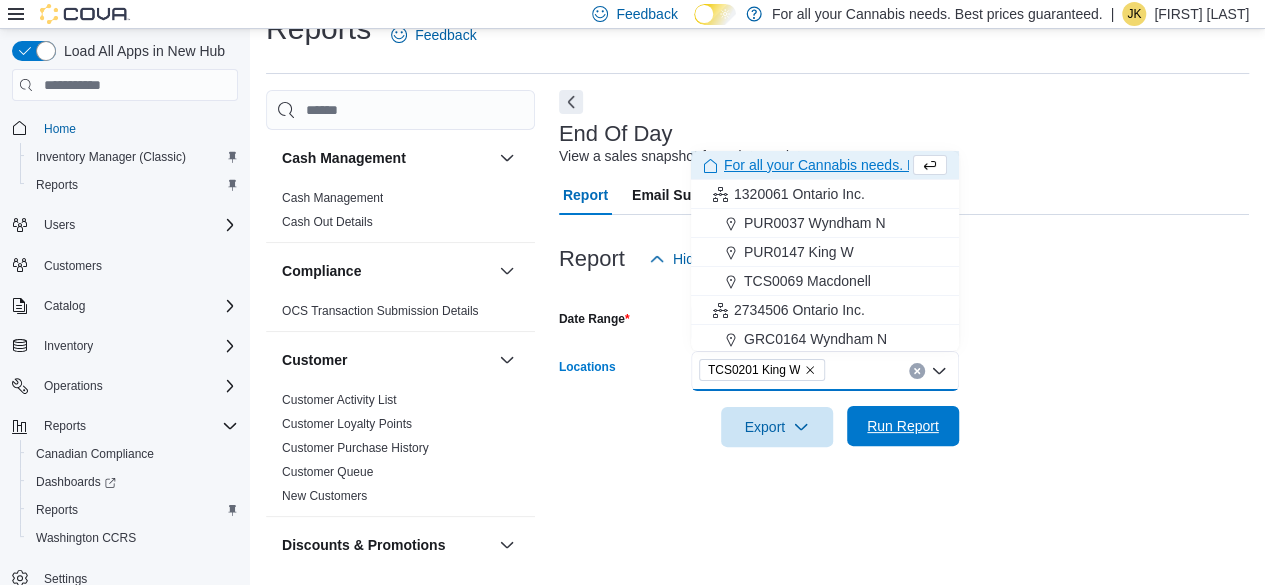 click on "Run Report" at bounding box center [903, 426] 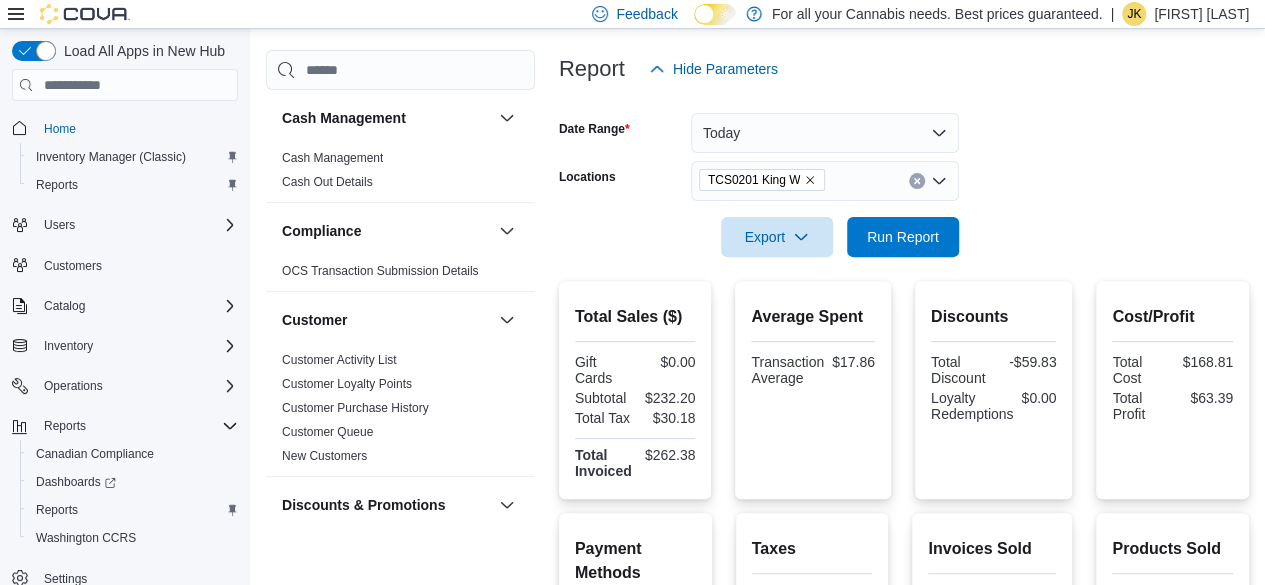 scroll, scrollTop: 223, scrollLeft: 0, axis: vertical 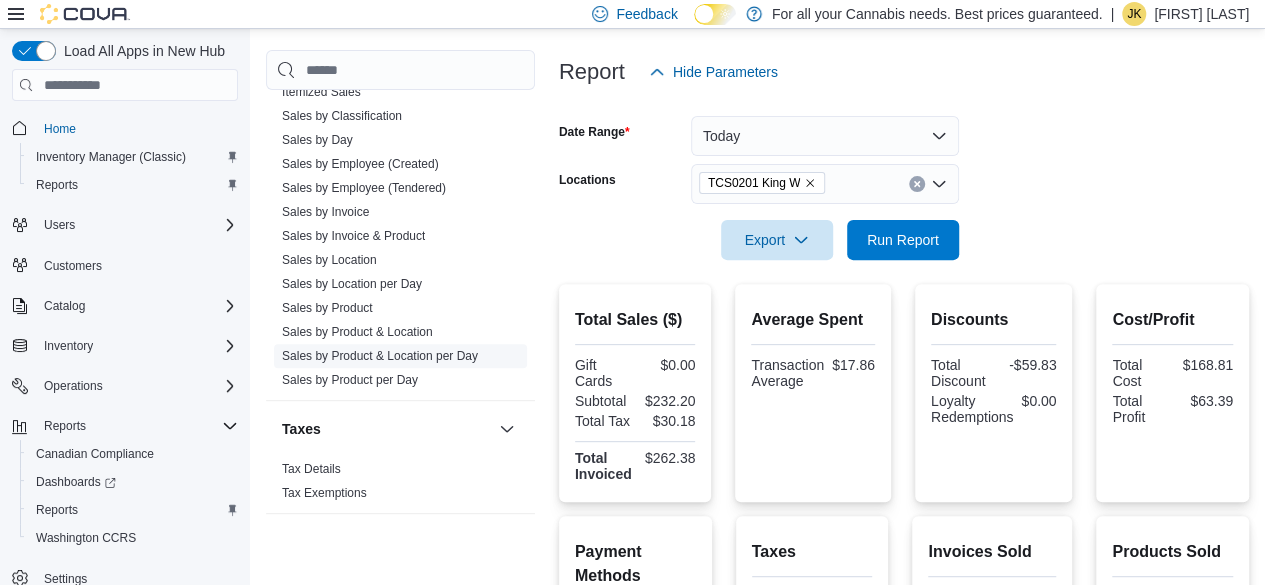 click on "Sales by Product & Location per Day" at bounding box center (380, 356) 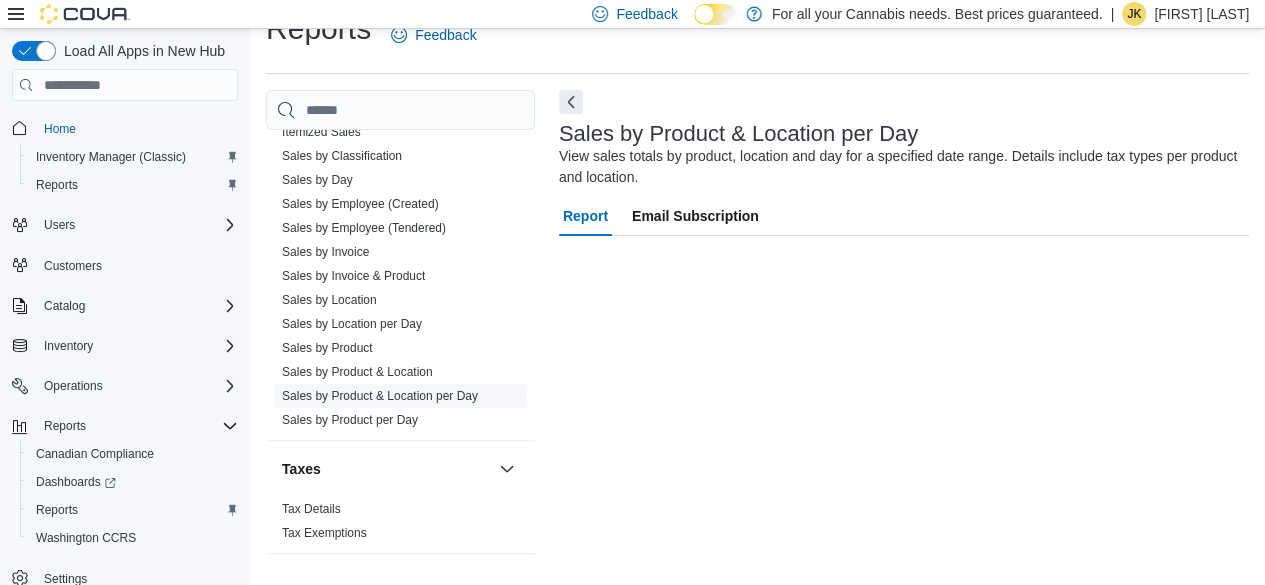 scroll, scrollTop: 36, scrollLeft: 0, axis: vertical 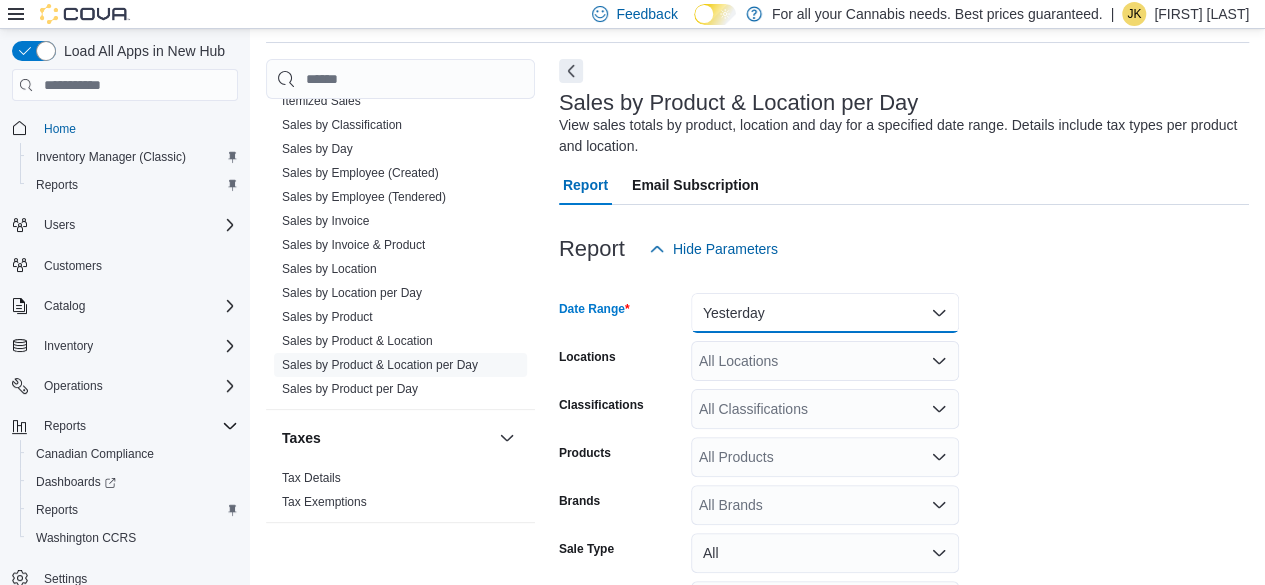 click on "Yesterday" at bounding box center [825, 313] 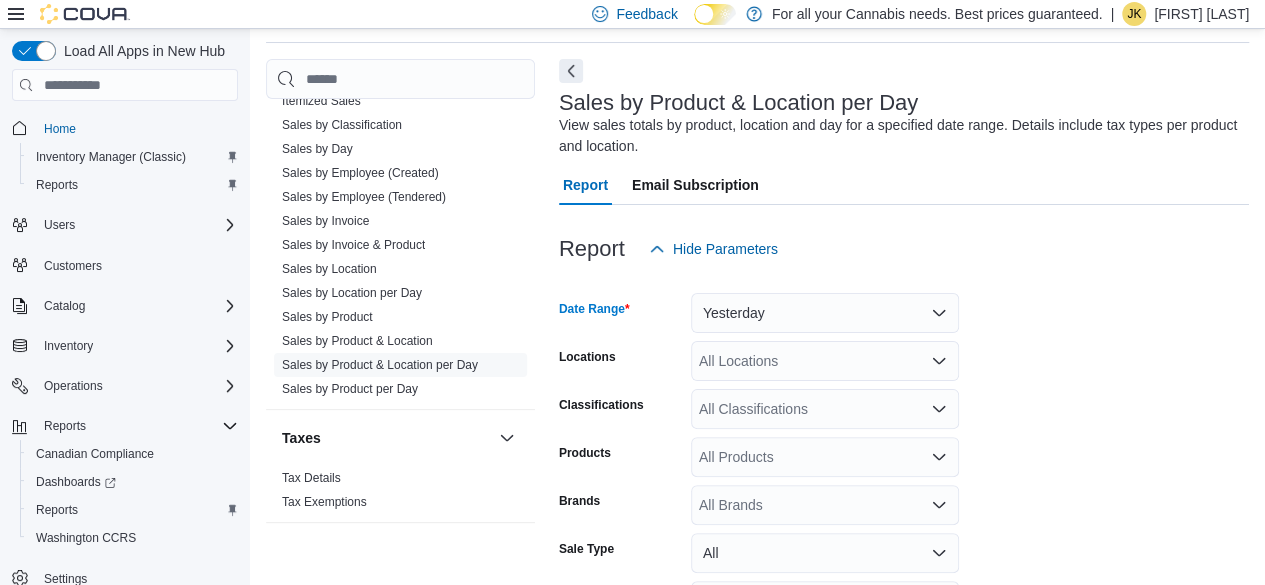 scroll, scrollTop: 60, scrollLeft: 0, axis: vertical 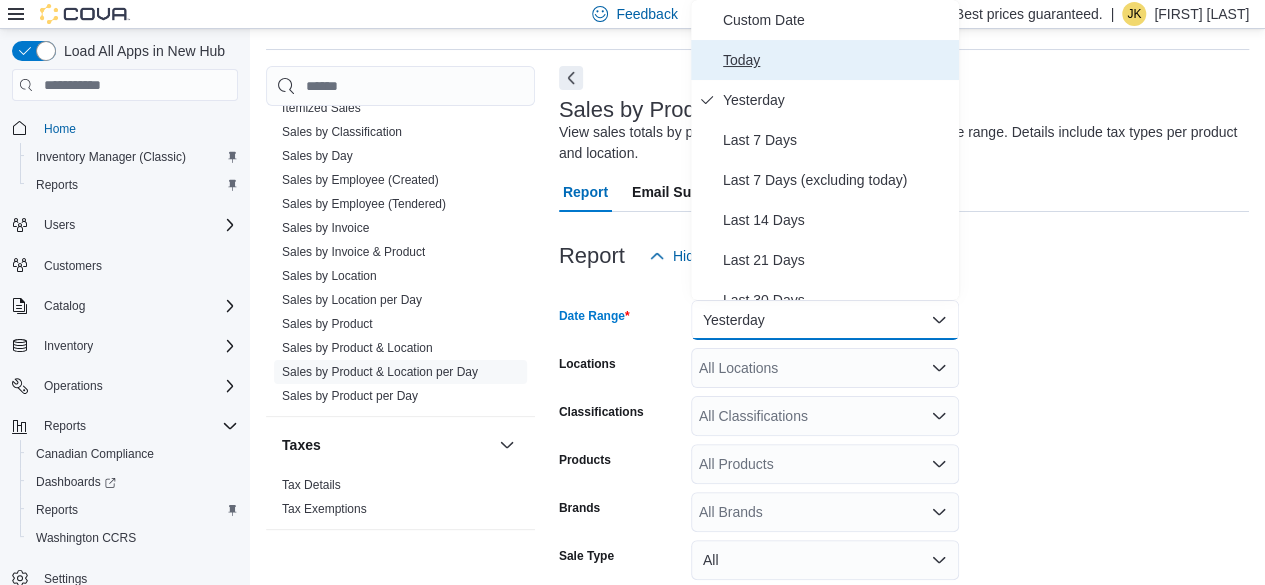 click on "Today" at bounding box center [837, 60] 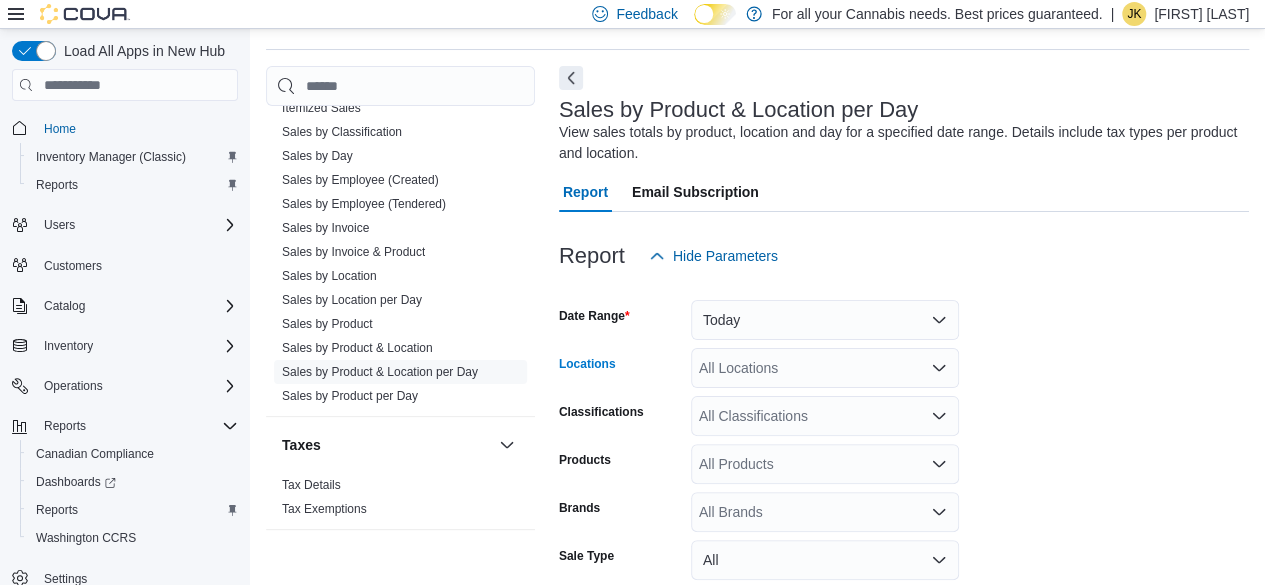 click on "All Locations" at bounding box center (825, 368) 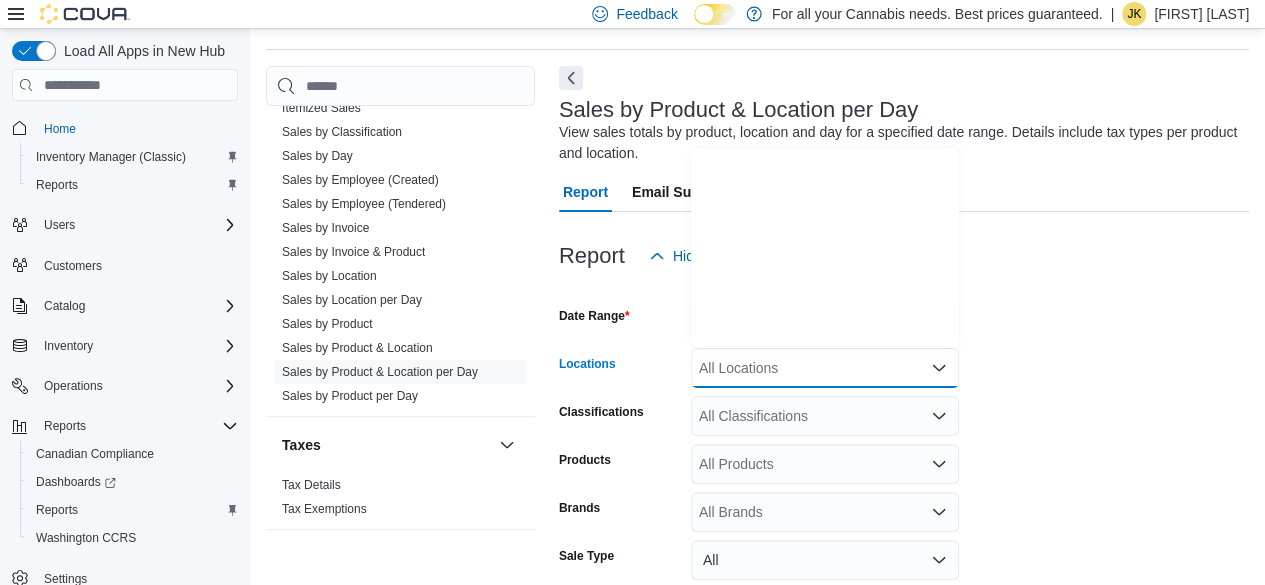 scroll, scrollTop: 264, scrollLeft: 0, axis: vertical 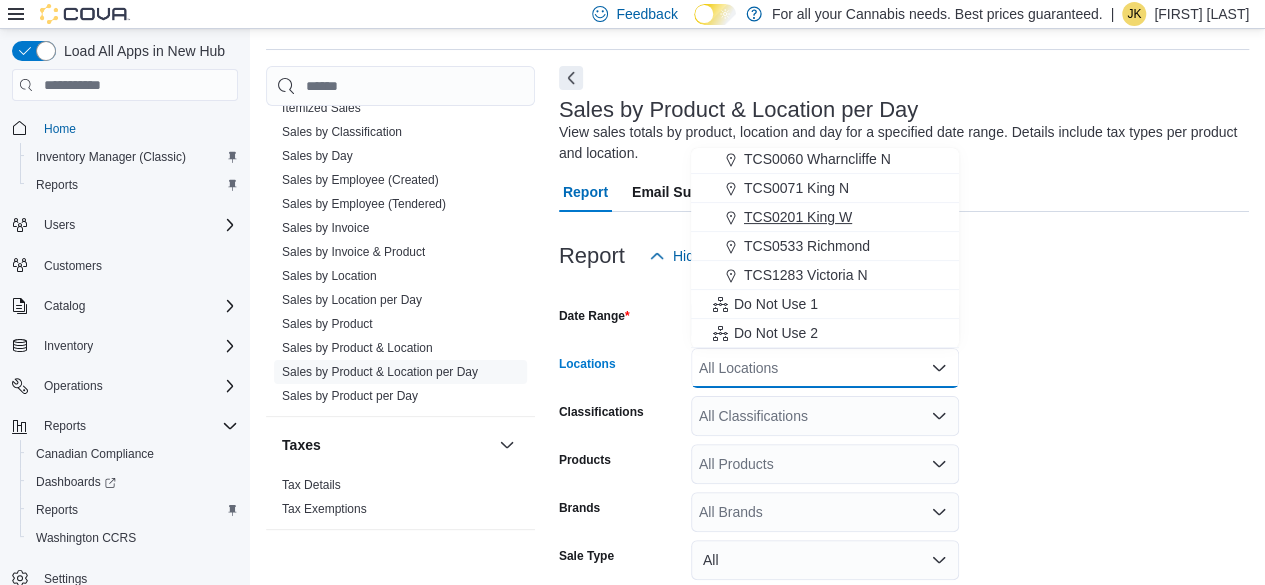 click on "TCS0201 King W" at bounding box center (798, 217) 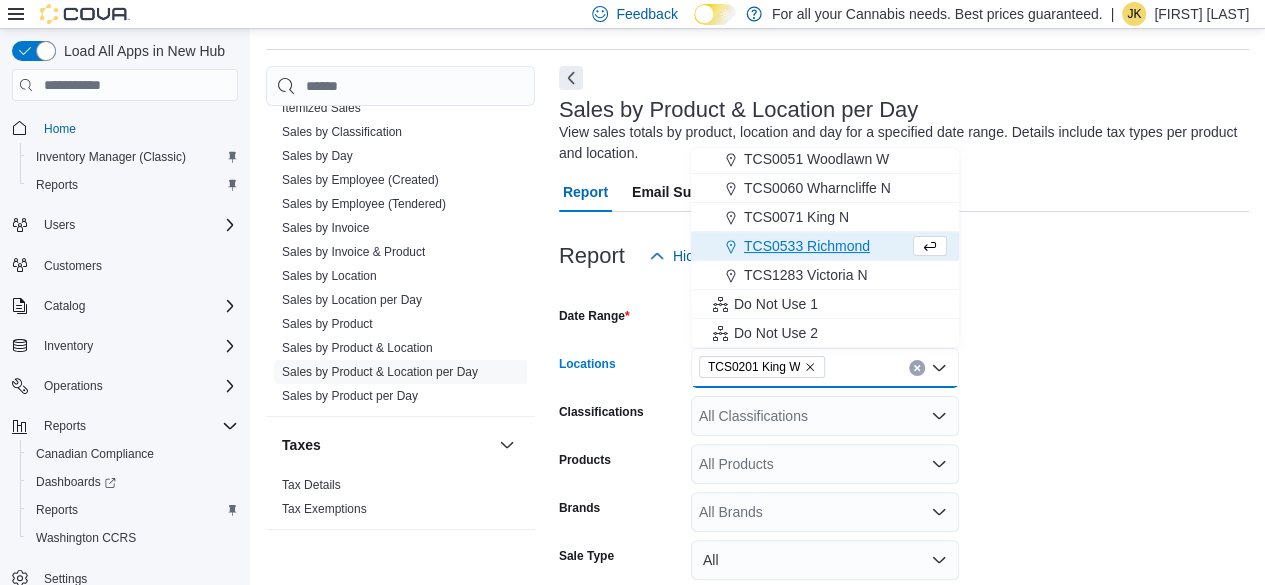 scroll, scrollTop: 235, scrollLeft: 0, axis: vertical 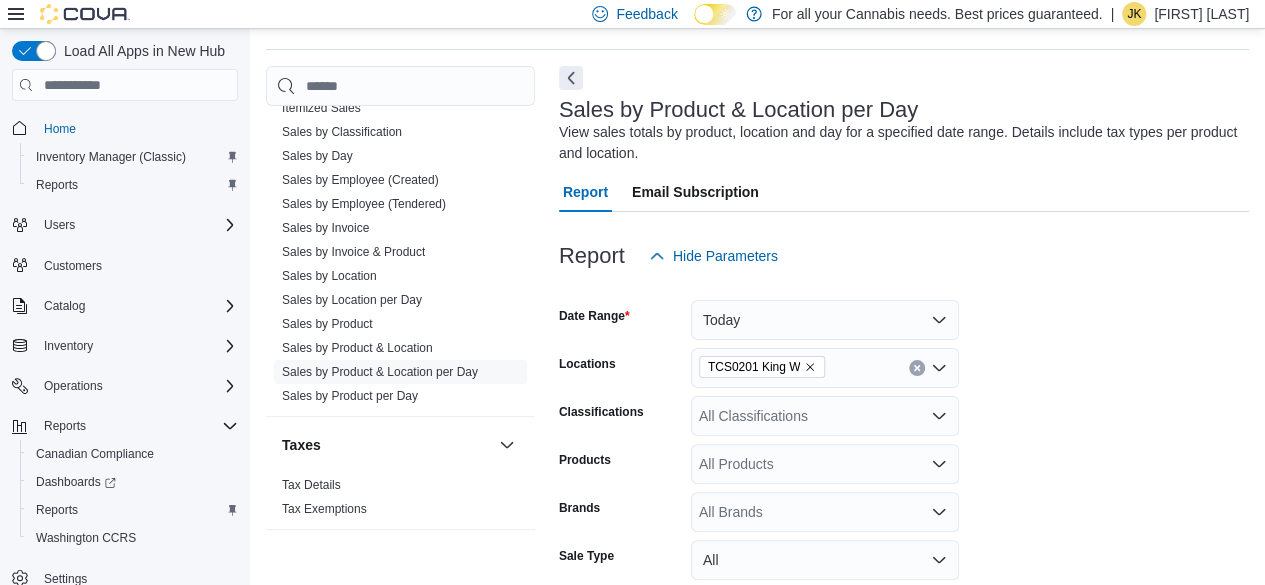 click on "Date Range Today Locations TCS0201 King W Classifications All Classifications Products All Products Brands All Brands Sale Type All Use Type All Is Delivery All Export  Run Report" at bounding box center (904, 504) 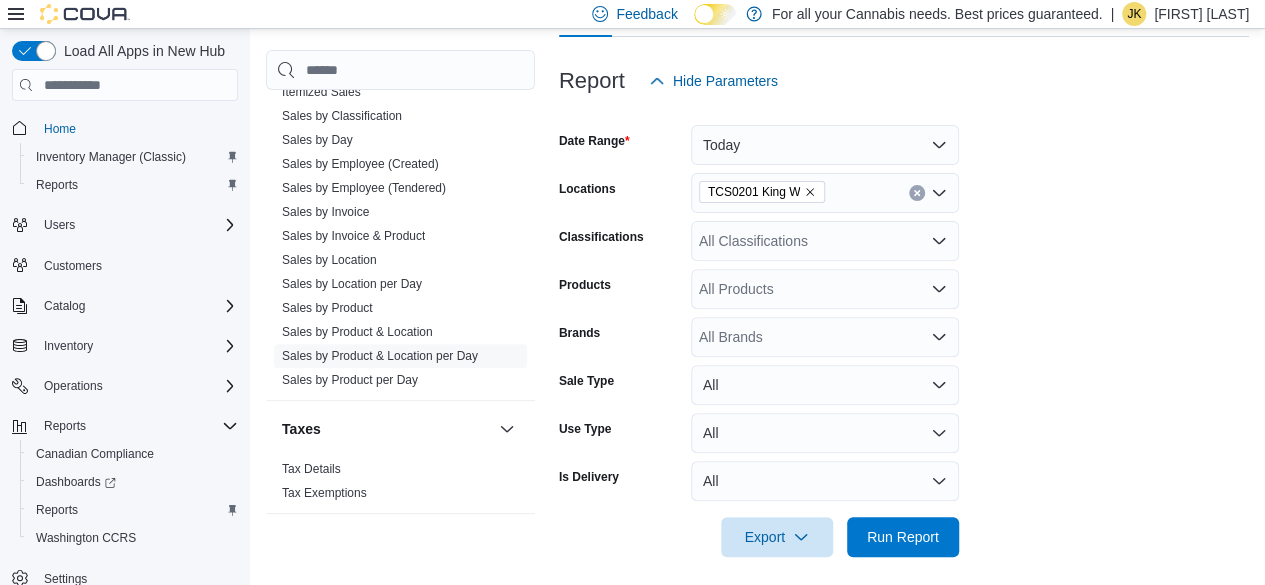 scroll, scrollTop: 246, scrollLeft: 0, axis: vertical 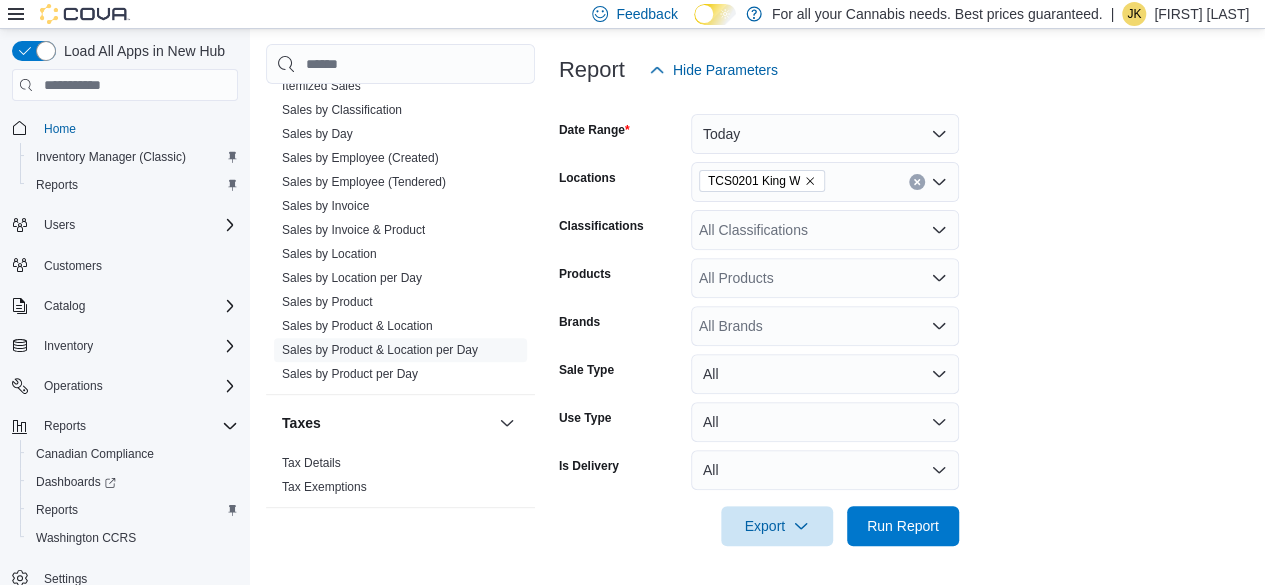 click on "All Classifications" at bounding box center [825, 230] 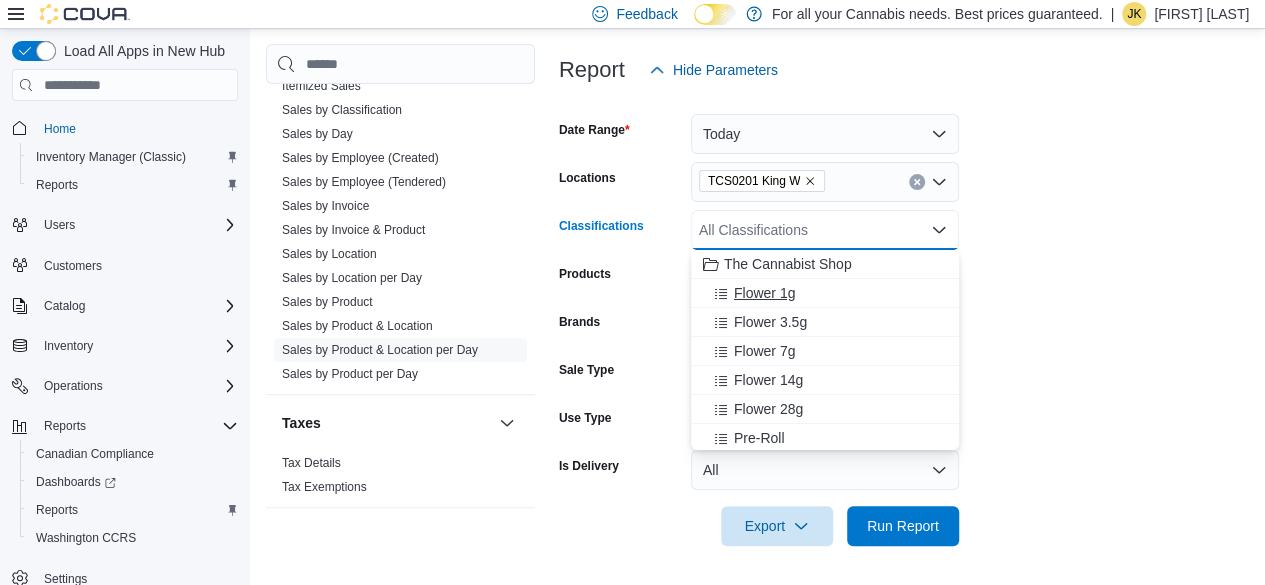 click on "Flower 1g" at bounding box center [825, 293] 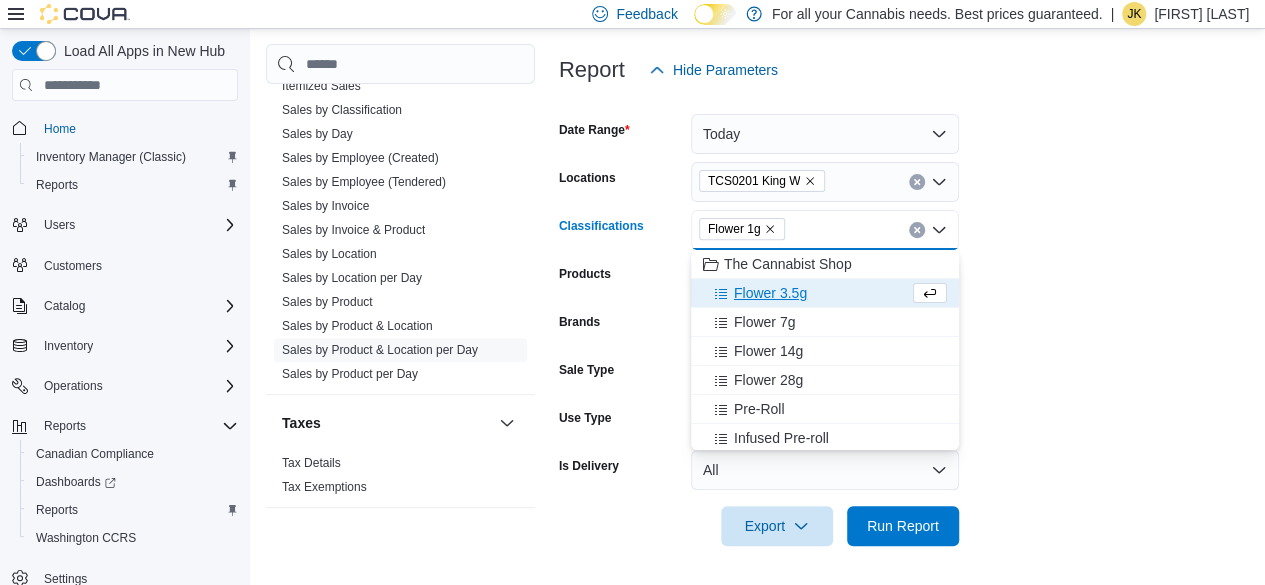 click on "Flower 3.5g" at bounding box center [806, 293] 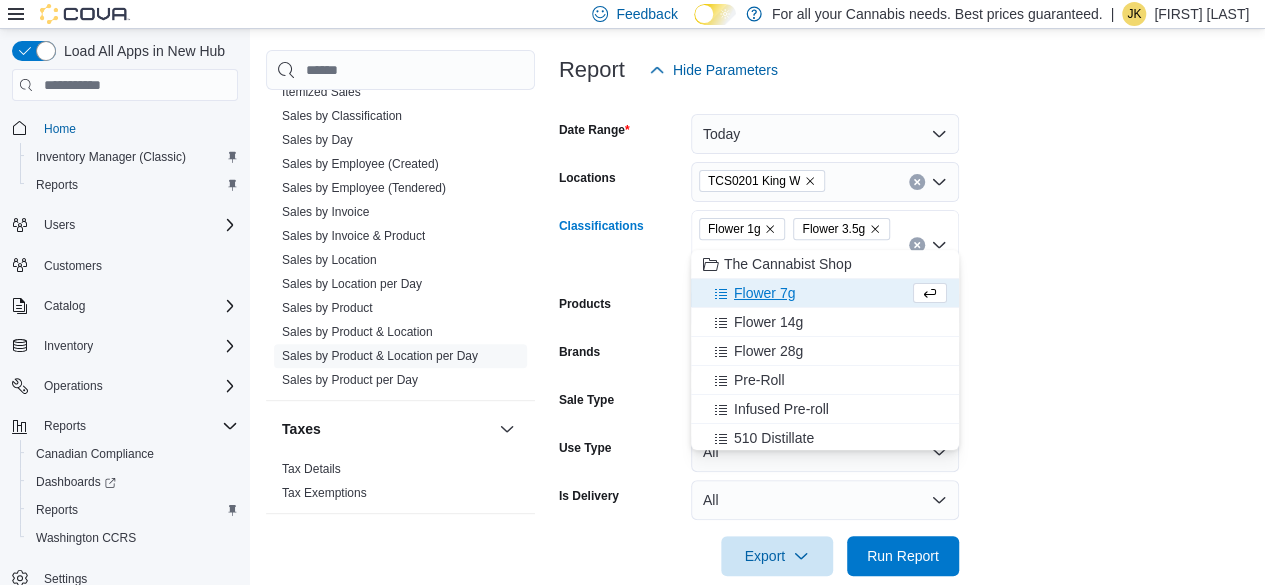 click on "Flower 7g" at bounding box center [806, 293] 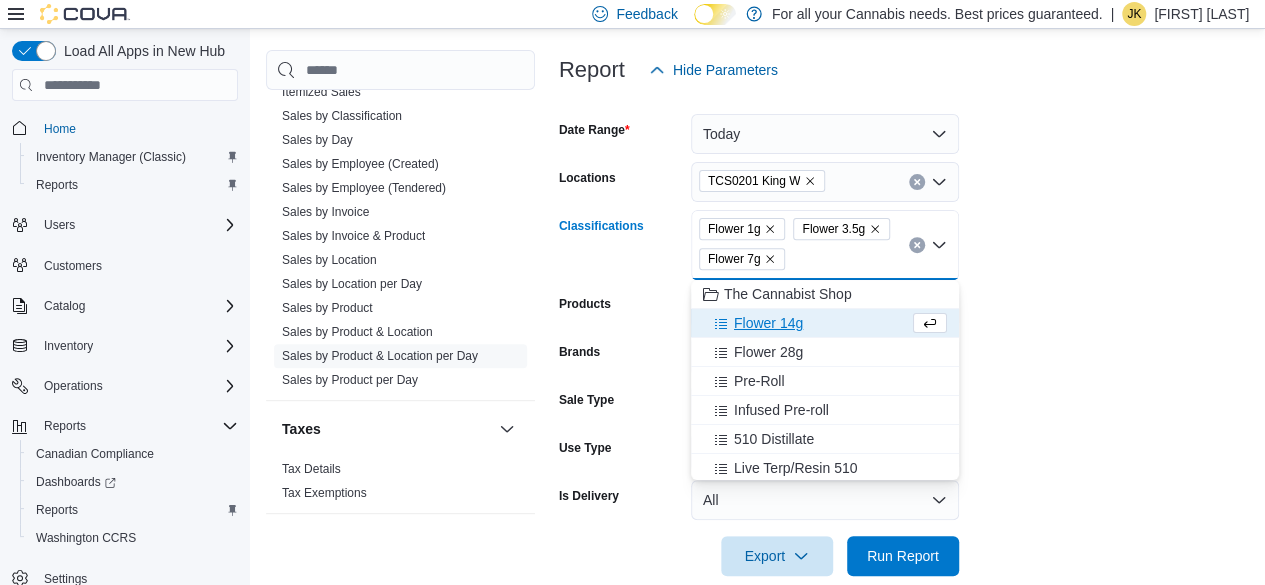 click on "Flower 14g" at bounding box center [806, 323] 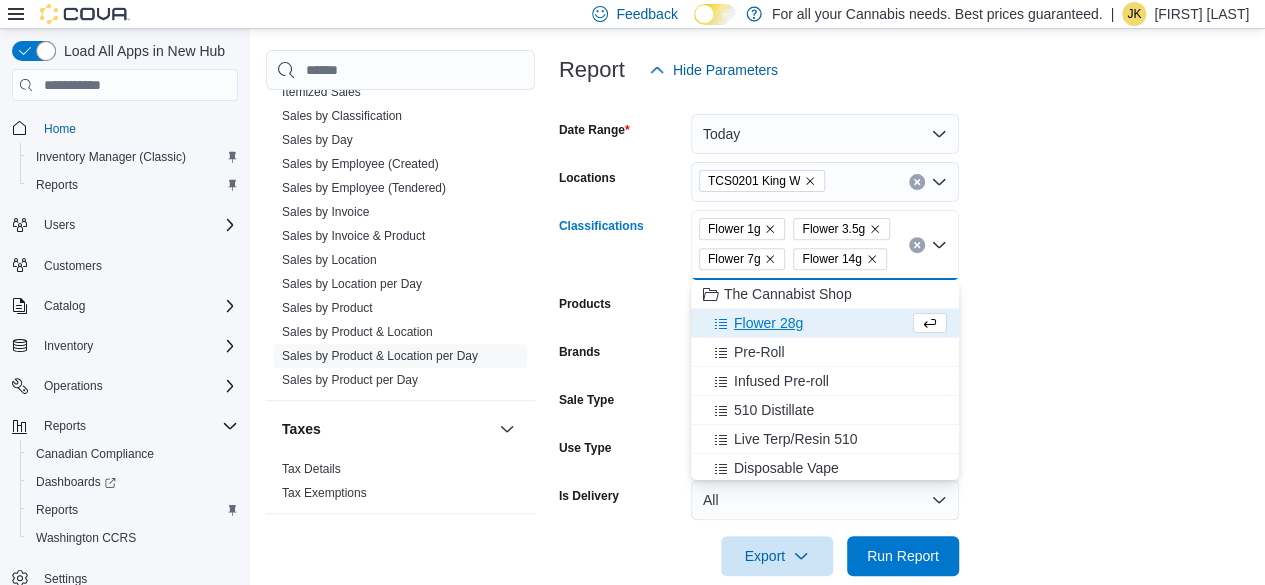 click on "Flower 28g" at bounding box center [806, 323] 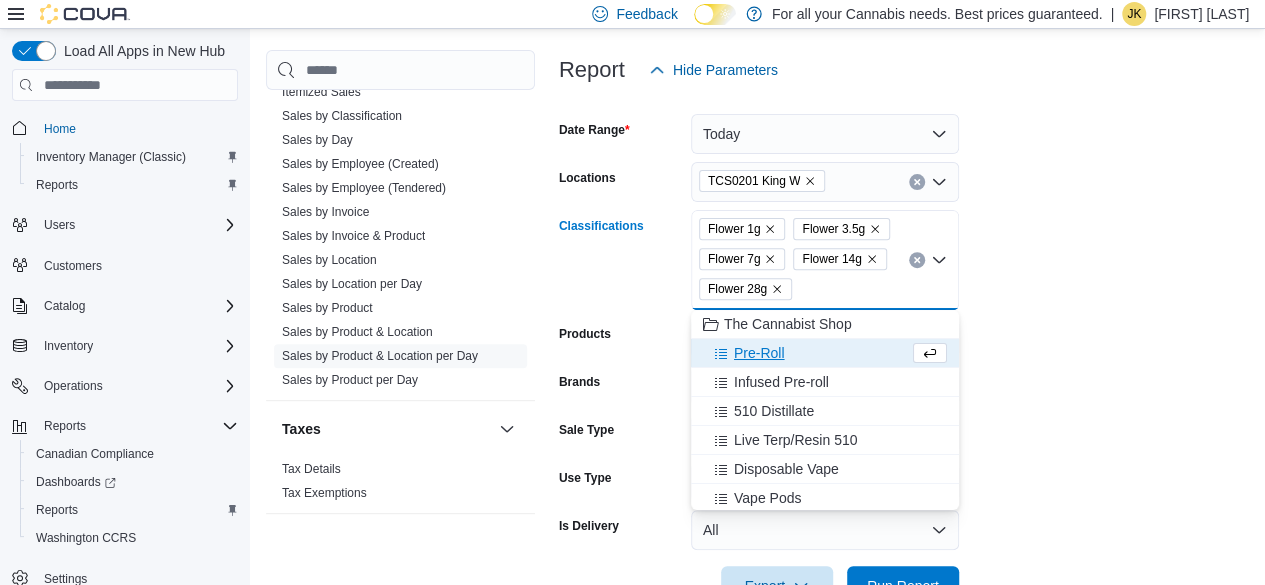 click on "Date Range Today Locations TCS0201 King W Classifications Flower 1g Flower 3.5g Flower 7g Flower 14g Flower 28g Combo box. Selected. Flower 1g, Flower 3.5g, Flower 7g, Flower 14g, Flower 28g. Press Backspace to delete Flower 28g. Combo box input. All Classifications. Type some text or, to display a list of choices, press Down Arrow. To exit the list of choices, press Escape. Products All Products Brands All Brands Sale Type All Use Type All Is Delivery All Export  Run Report" at bounding box center (904, 348) 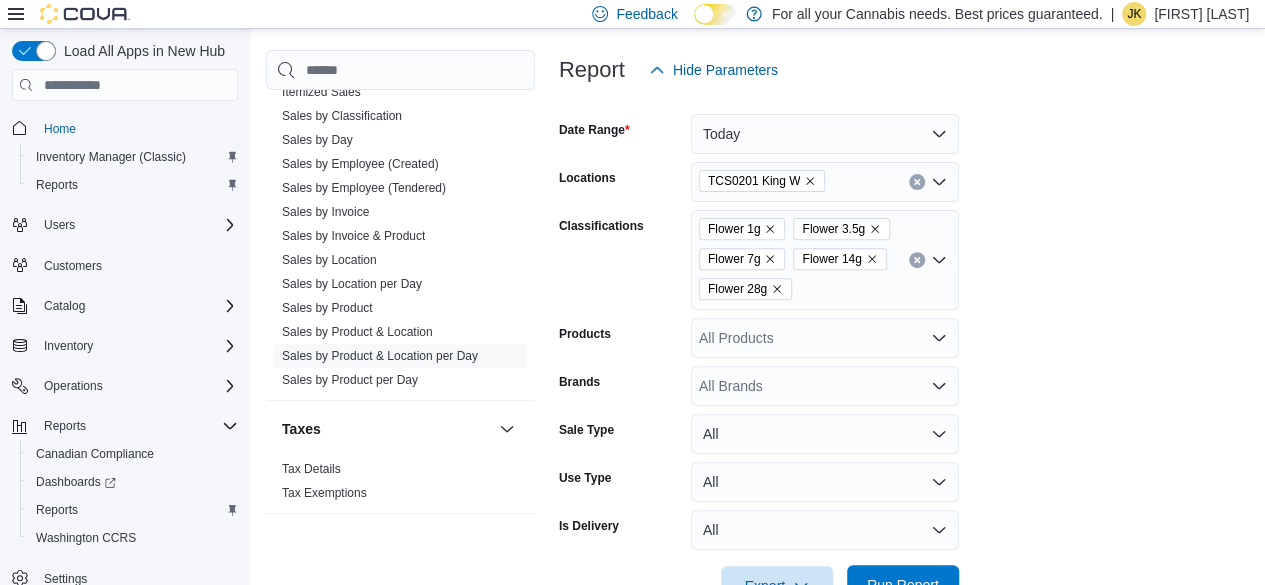 click on "Run Report" at bounding box center [903, 585] 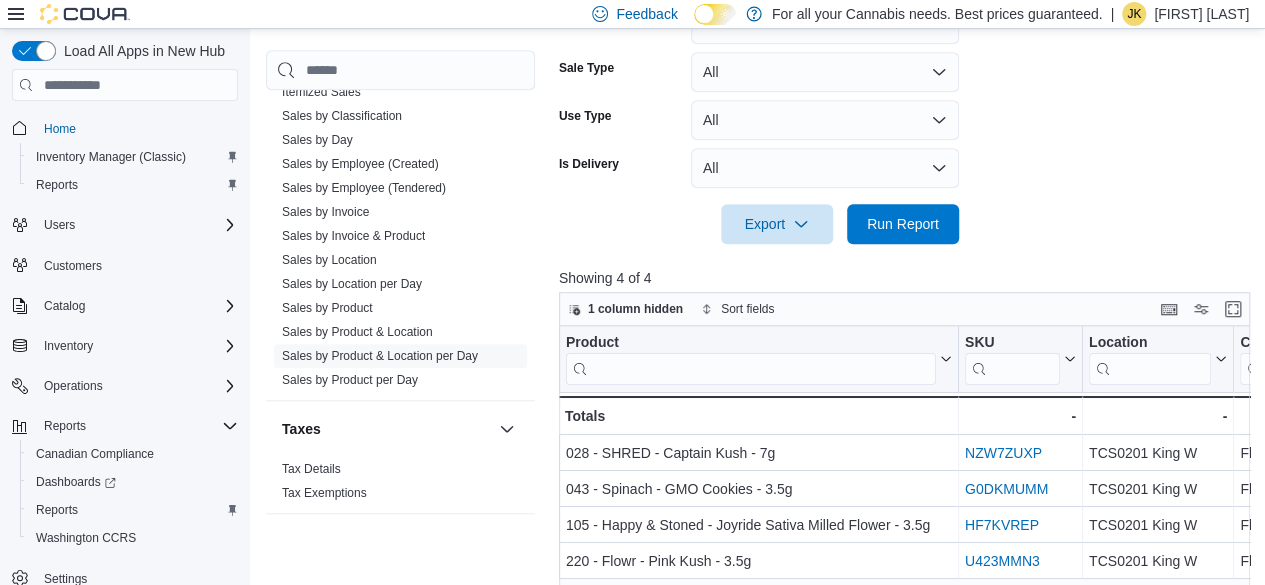 scroll, scrollTop: 623, scrollLeft: 0, axis: vertical 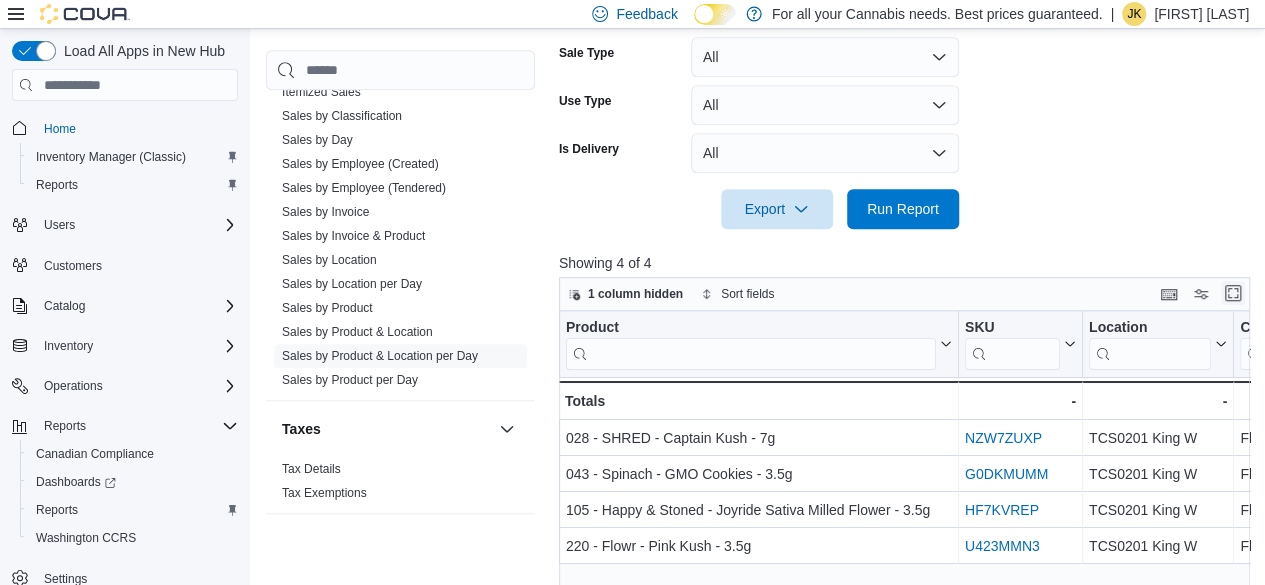 click at bounding box center (1233, 293) 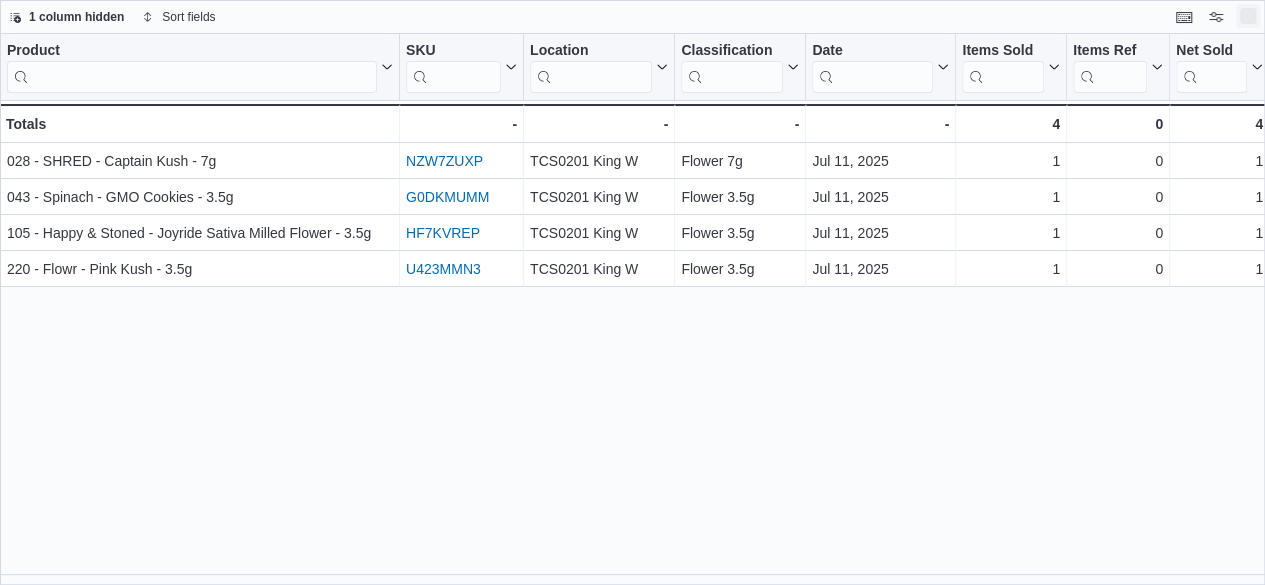 scroll, scrollTop: 0, scrollLeft: 0, axis: both 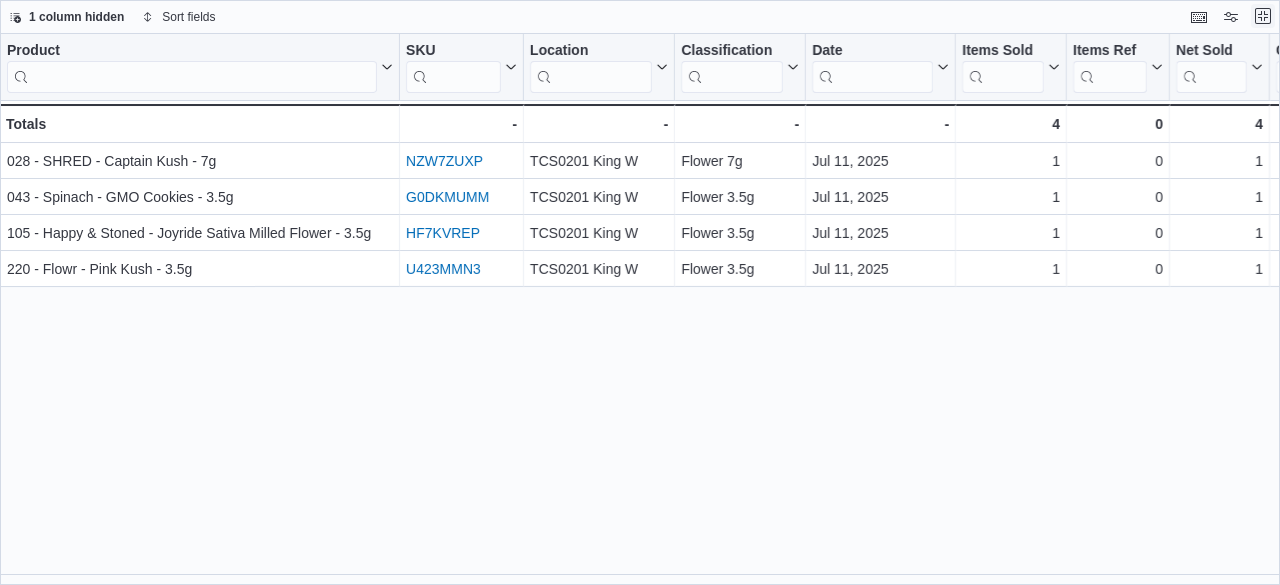 click at bounding box center [1263, 16] 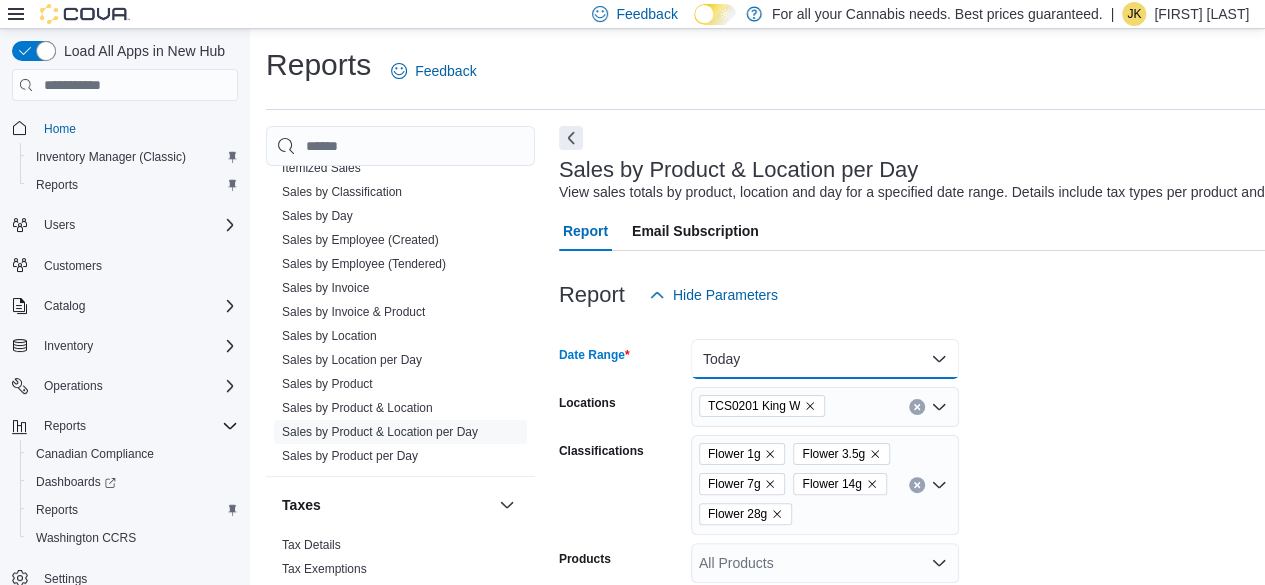 click on "Today" at bounding box center (825, 359) 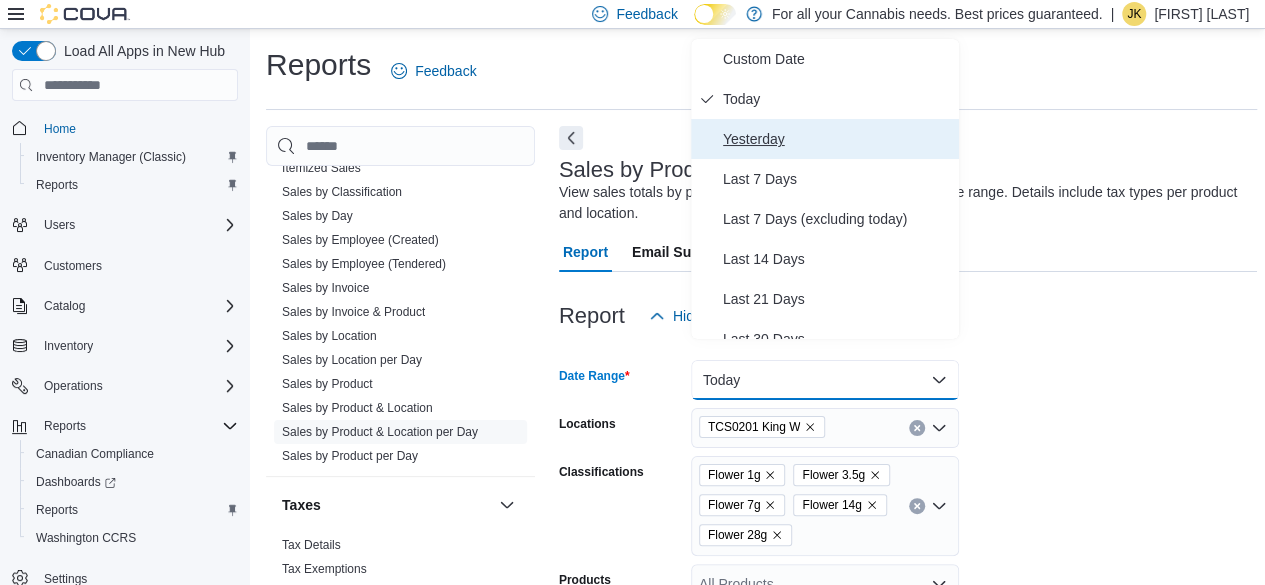 click on "Yesterday" at bounding box center [837, 139] 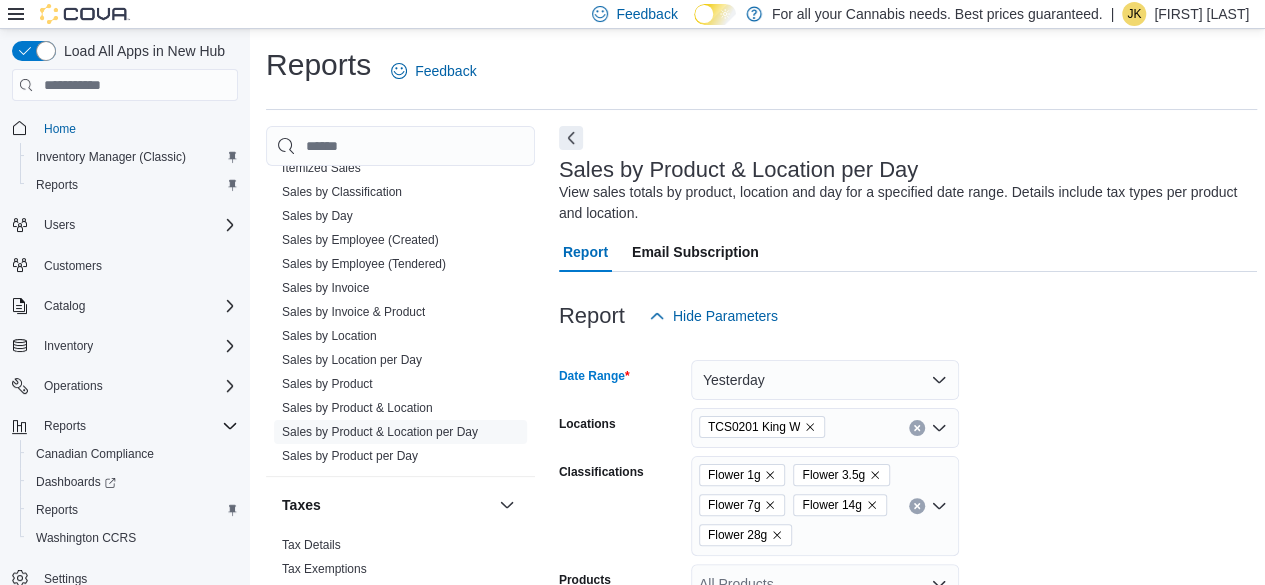 click at bounding box center (908, 348) 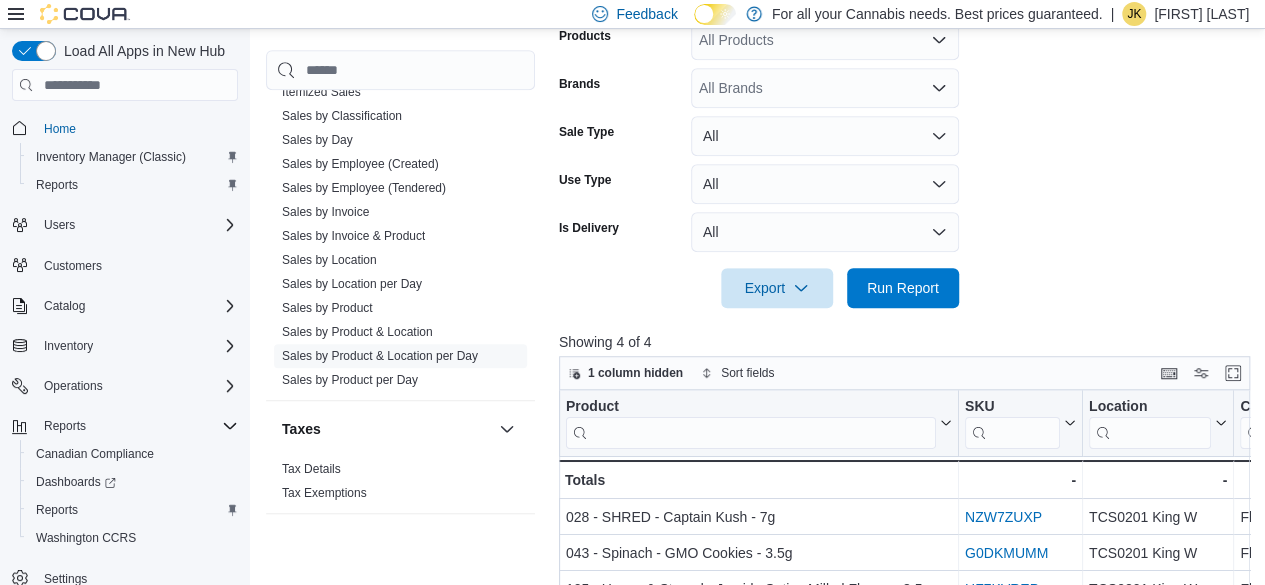 scroll, scrollTop: 546, scrollLeft: 0, axis: vertical 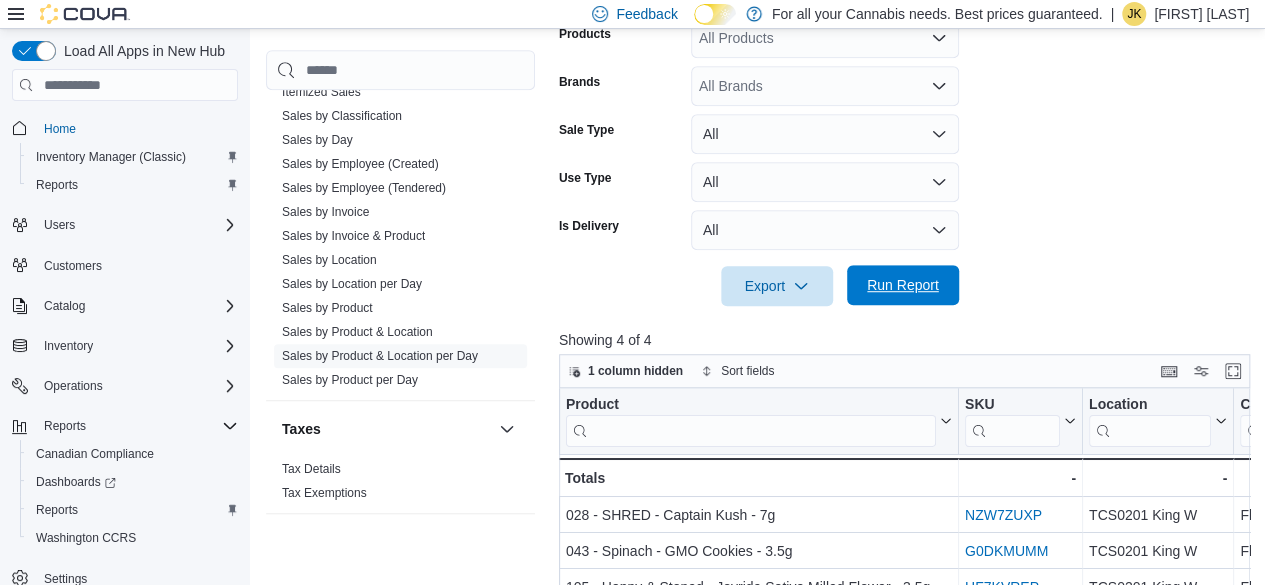 click on "Run Report" at bounding box center [903, 285] 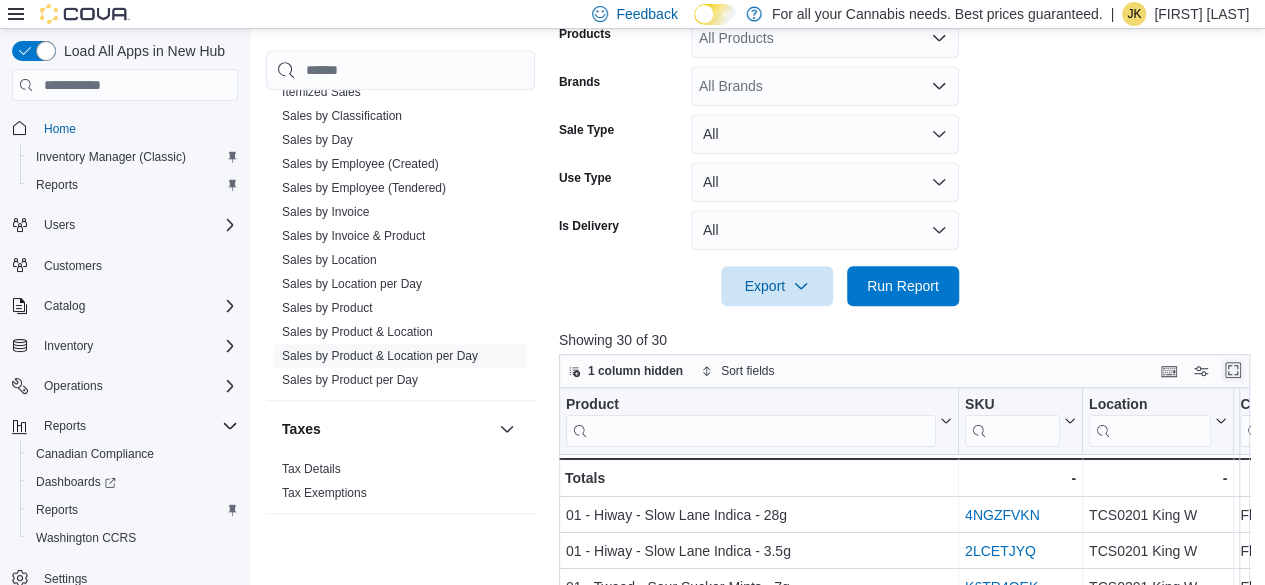 click at bounding box center [1233, 370] 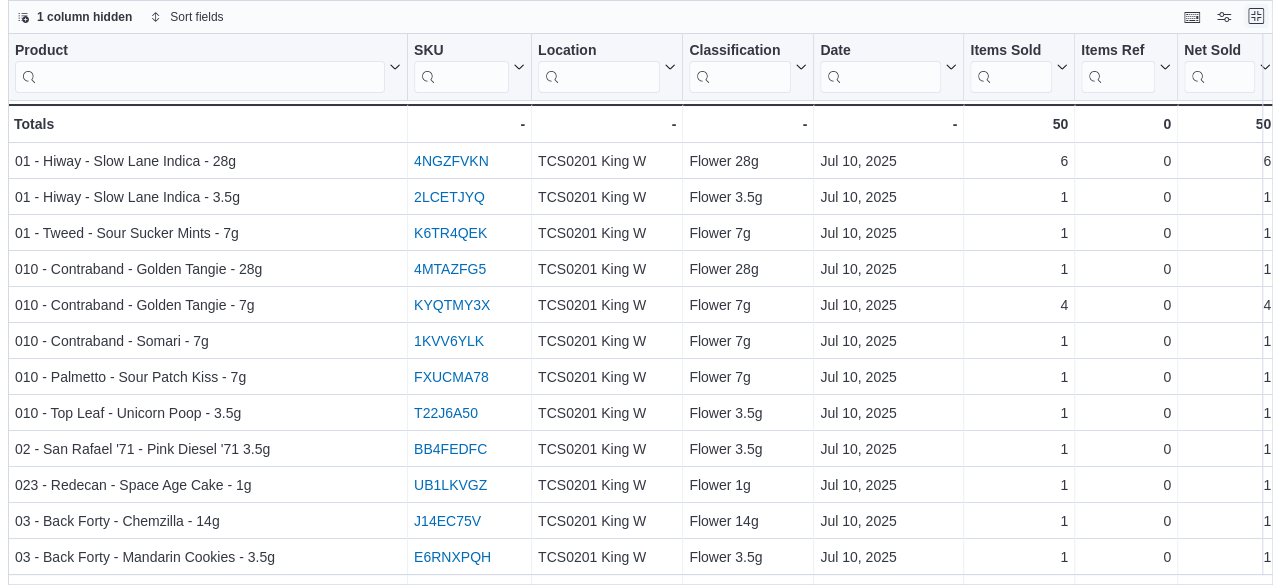 scroll, scrollTop: 0, scrollLeft: 0, axis: both 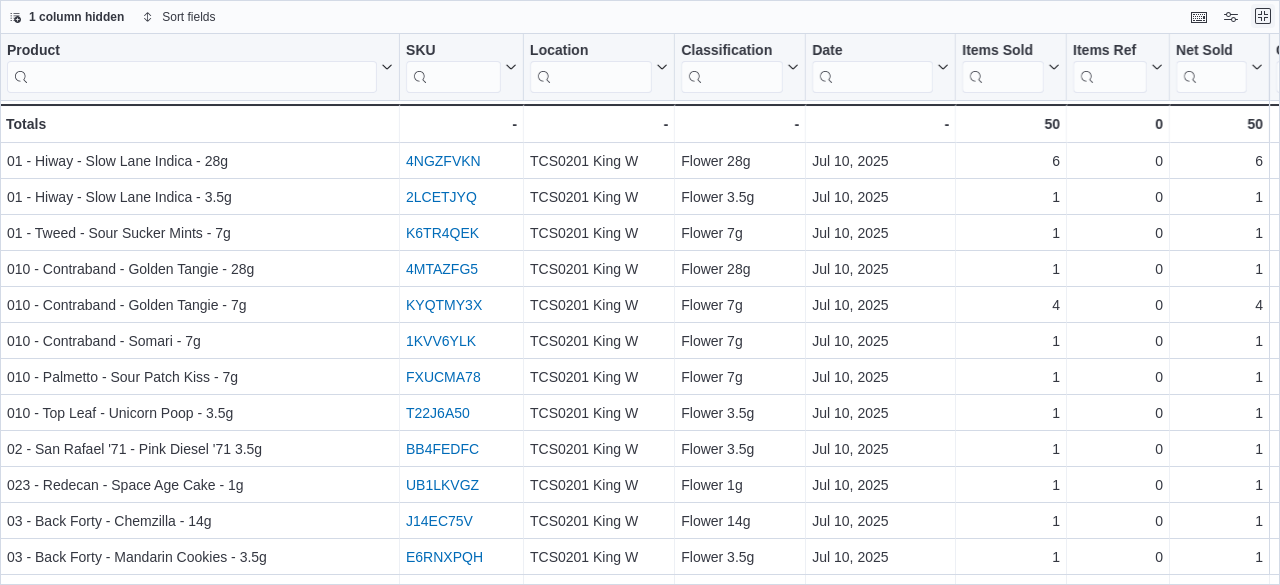 click at bounding box center (1263, 16) 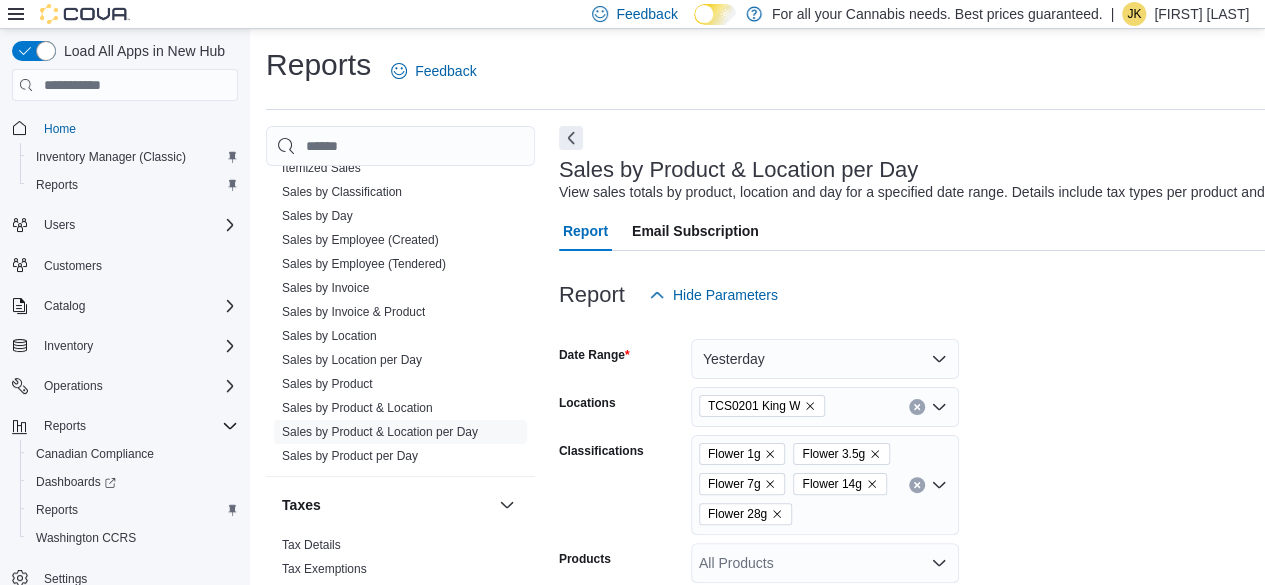 scroll, scrollTop: 88, scrollLeft: 0, axis: vertical 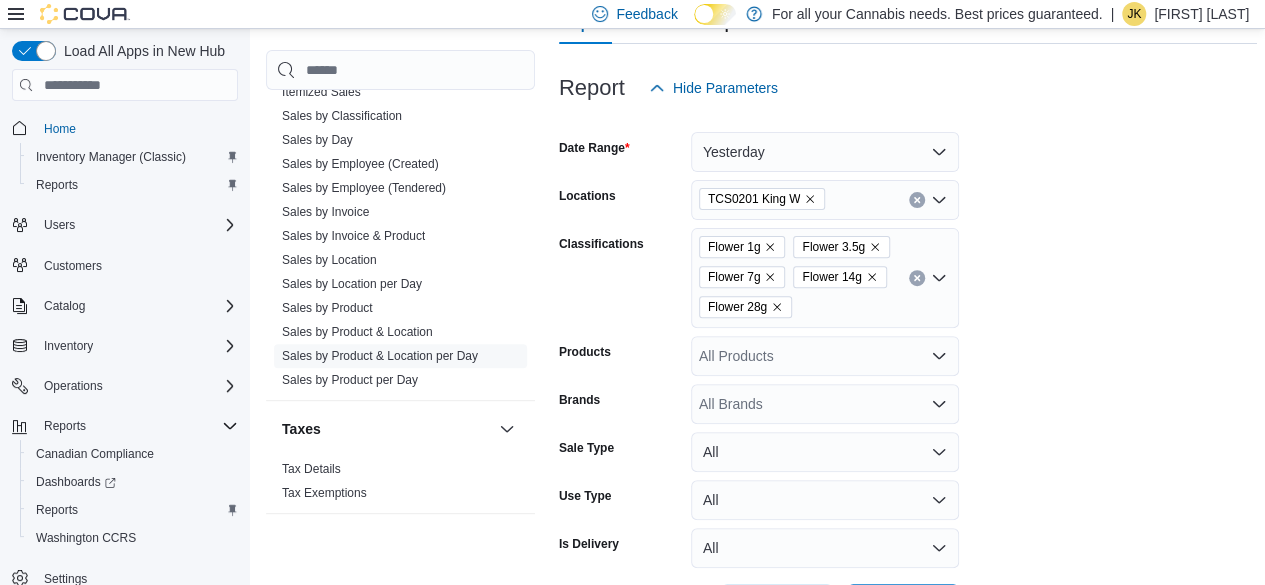 click at bounding box center (917, 278) 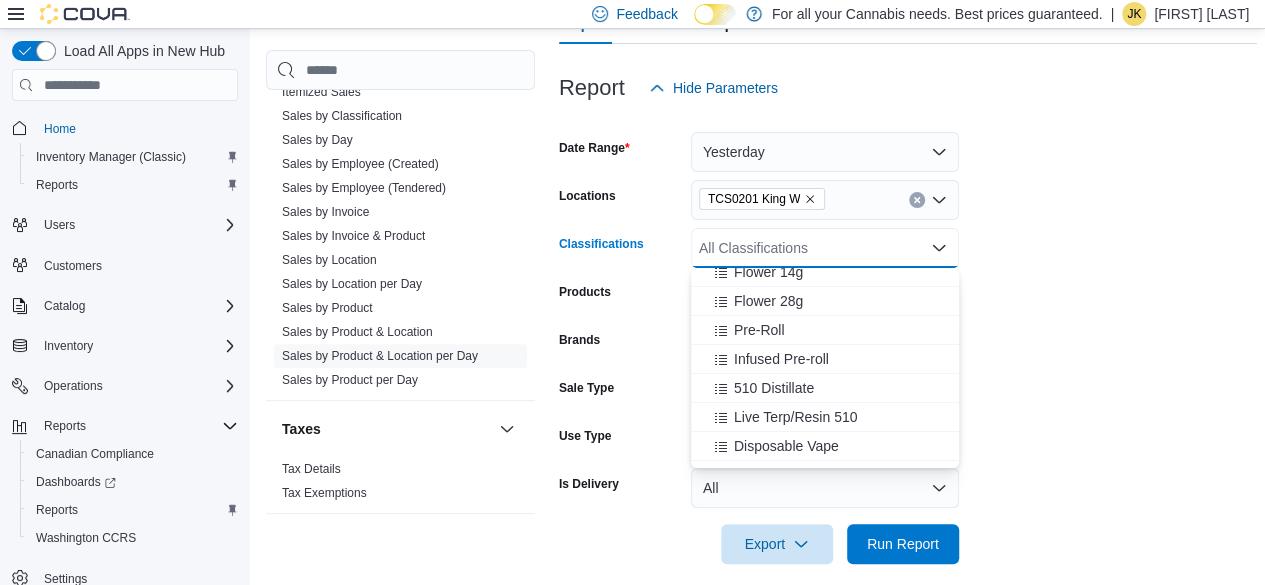 scroll, scrollTop: 135, scrollLeft: 0, axis: vertical 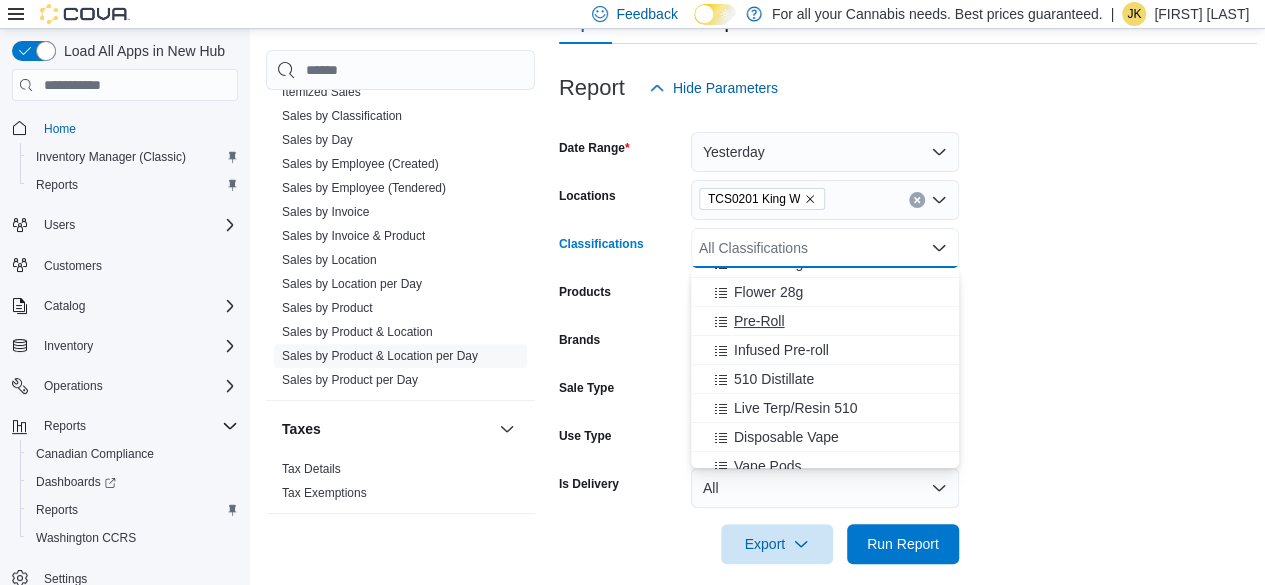 click on "Pre-Roll" at bounding box center [825, 321] 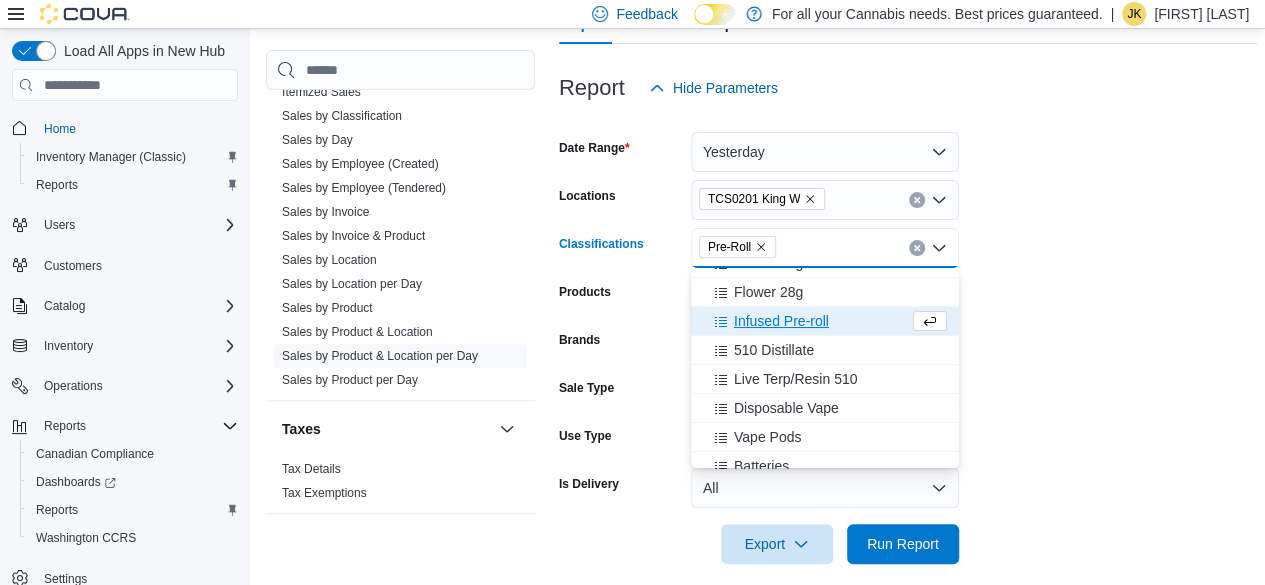 click on "Infused Pre-roll" at bounding box center (825, 321) 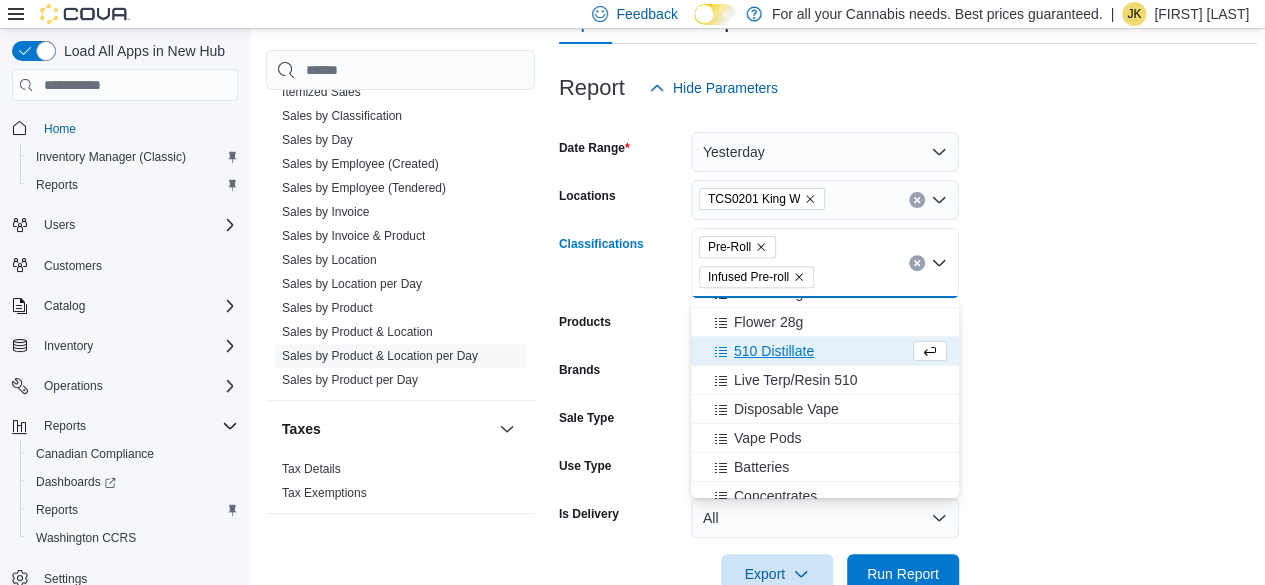click on "Date Range Yesterday Locations TCS0201 King W Classifications Pre-Roll Infused Pre-roll Combo box. Selected. Pre-Roll, Infused Pre-roll. Press Backspace to delete Infused Pre-roll. Combo box input. All Classifications. Type some text or, to display a list of choices, press Down Arrow. To exit the list of choices, press Escape. Products All Products Brands All Brands Sale Type All Use Type All Is Delivery All Export  Run Report" at bounding box center [908, 351] 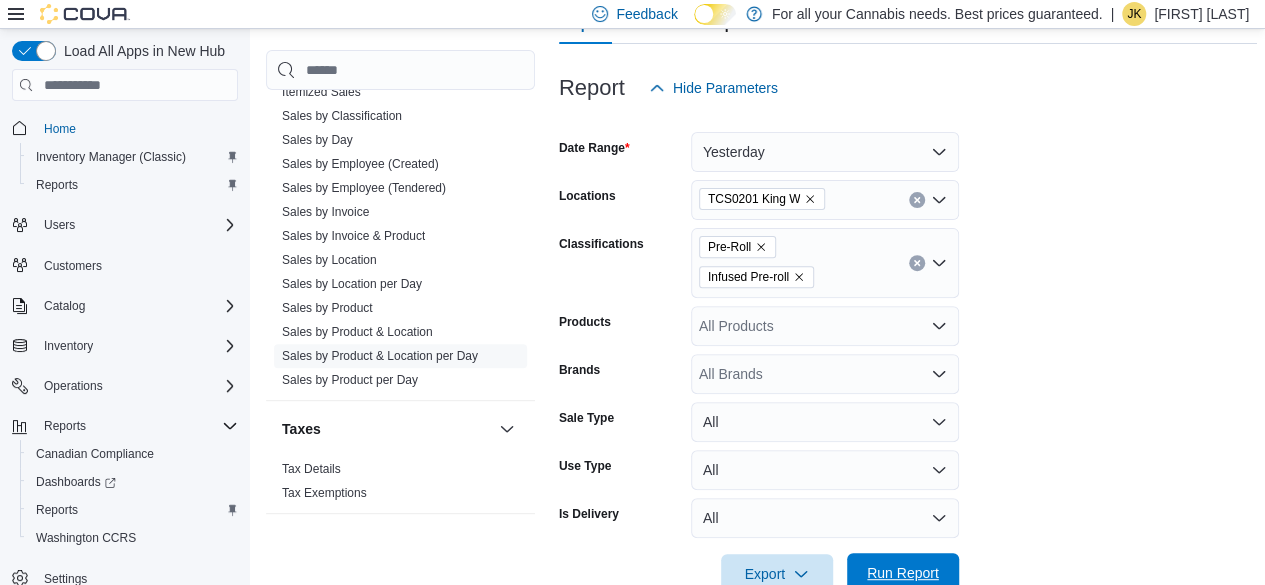 click on "Run Report" at bounding box center (903, 573) 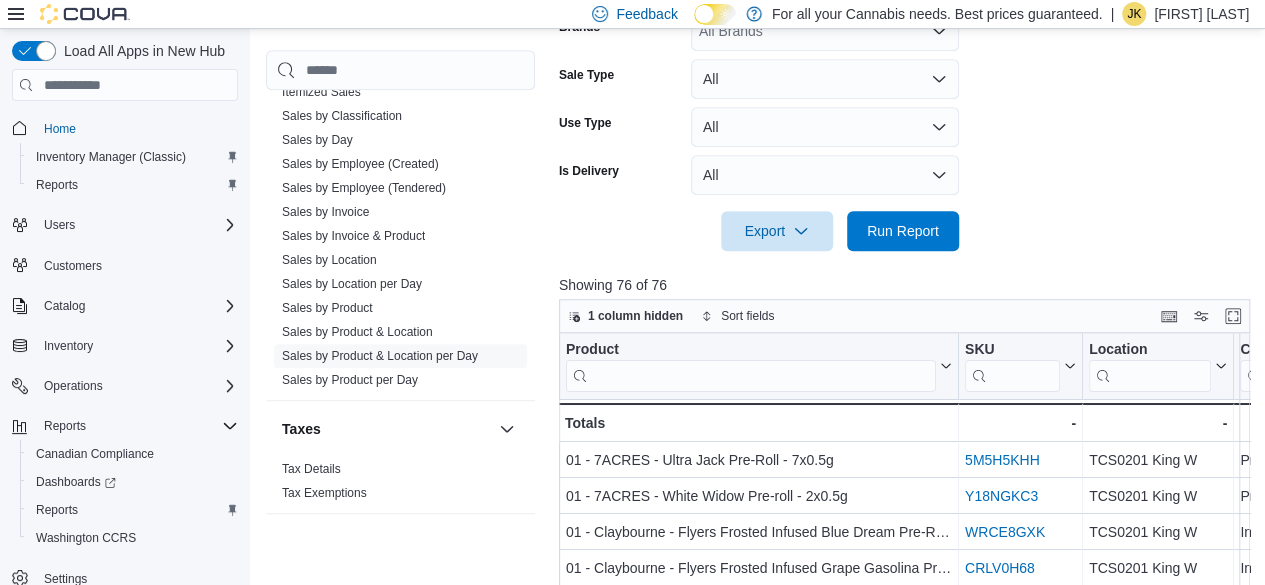 scroll, scrollTop: 662, scrollLeft: 0, axis: vertical 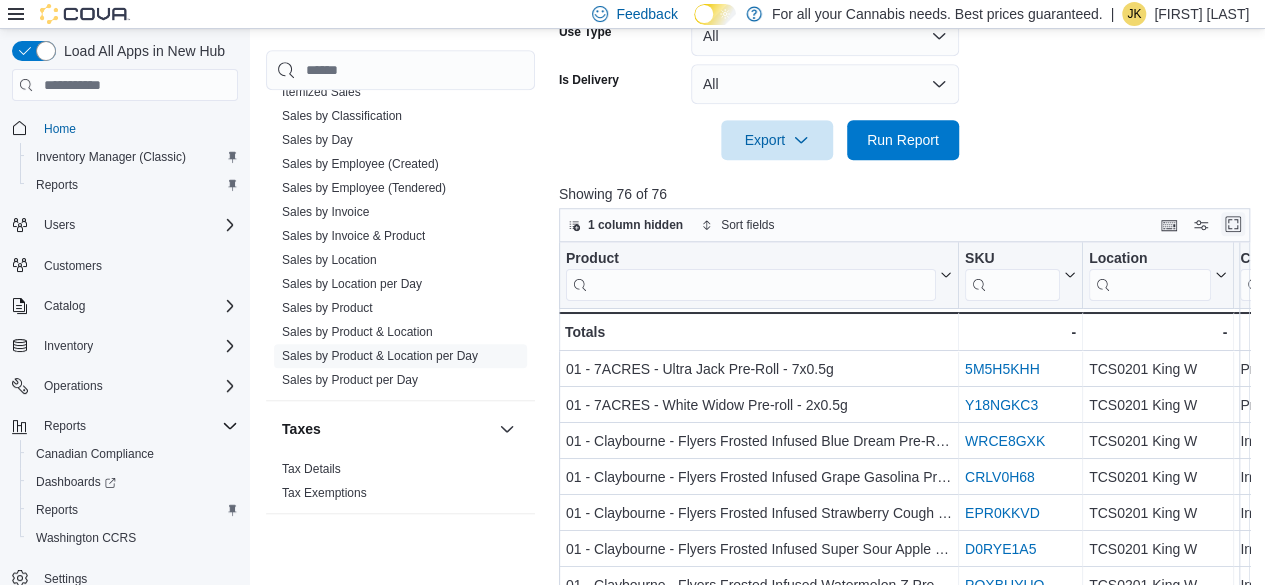 click at bounding box center [1233, 224] 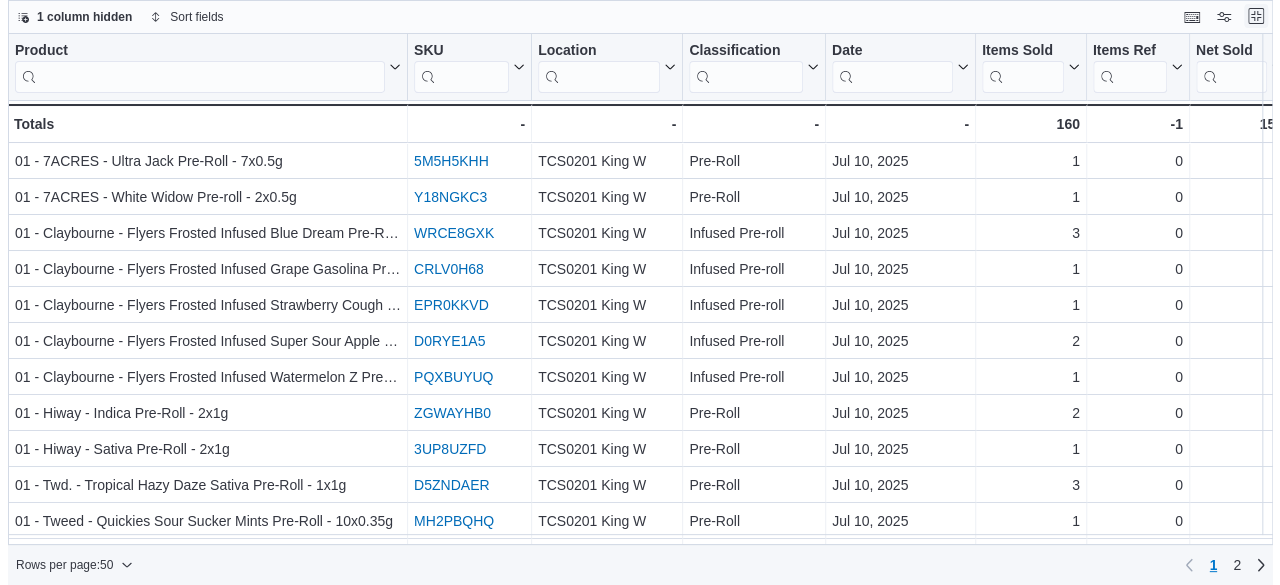 scroll, scrollTop: 0, scrollLeft: 0, axis: both 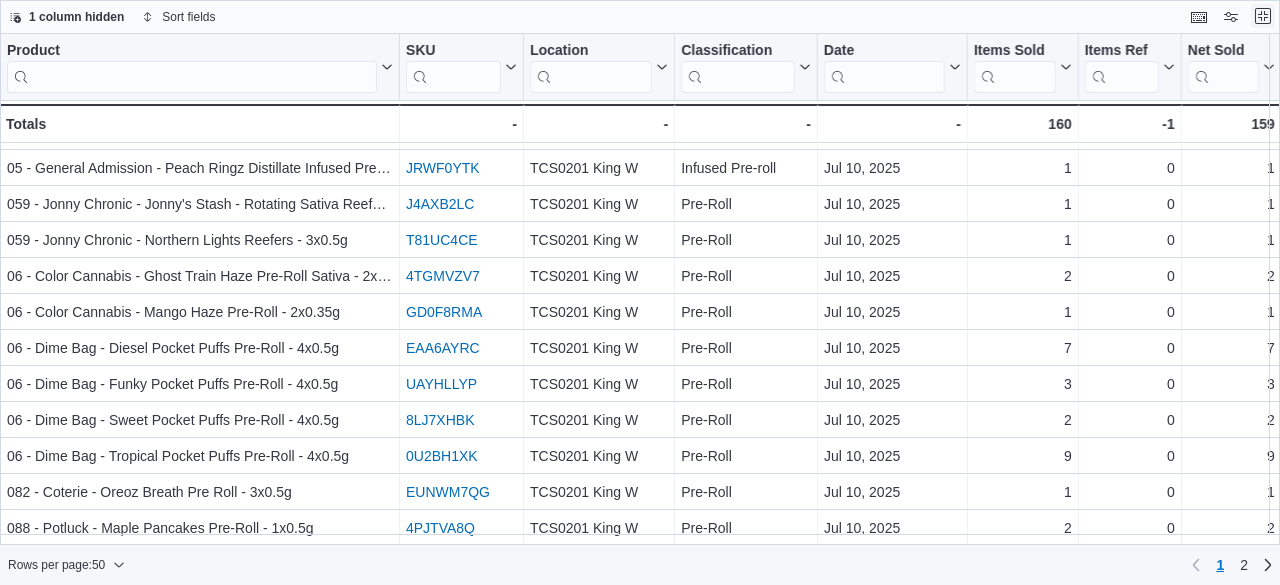 click at bounding box center [1263, 16] 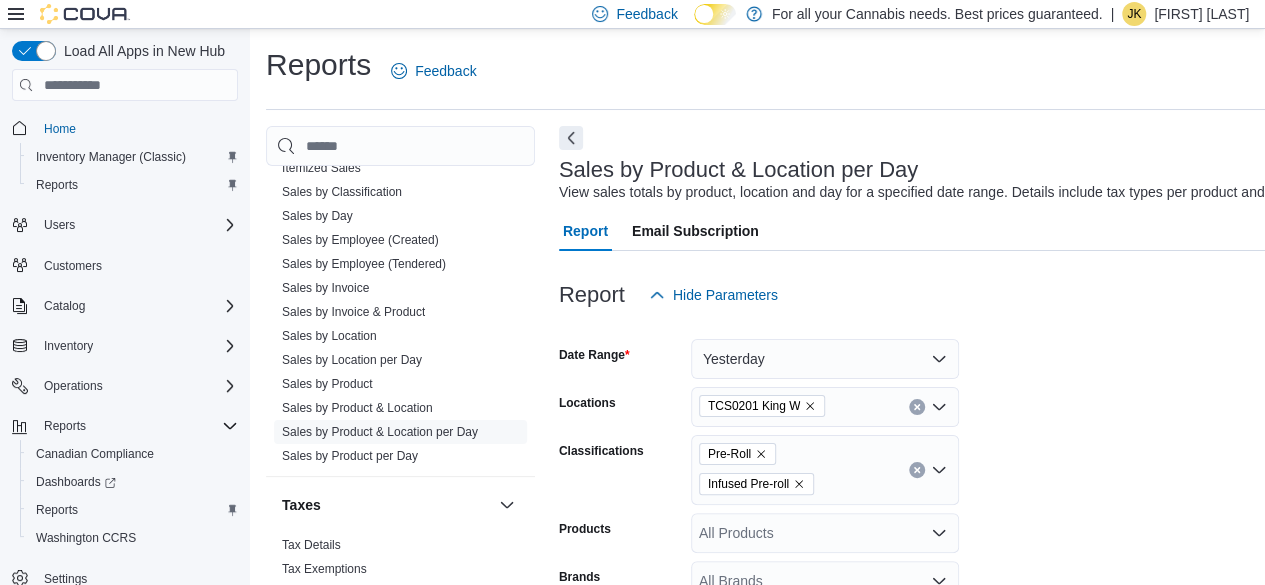 scroll, scrollTop: 287, scrollLeft: 0, axis: vertical 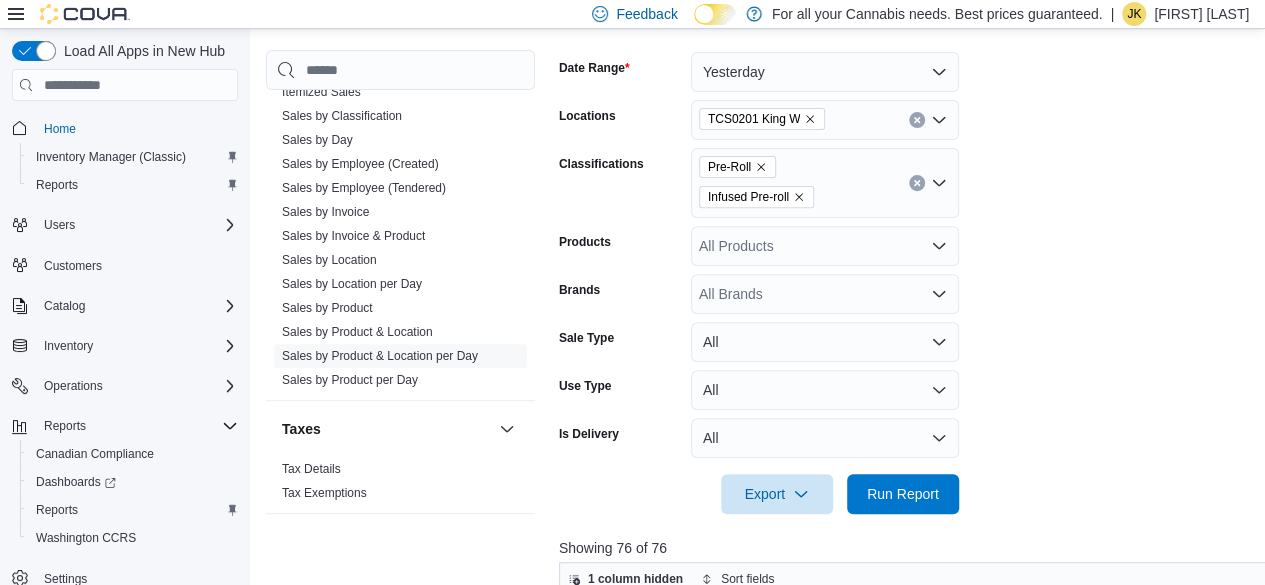 click at bounding box center (917, 183) 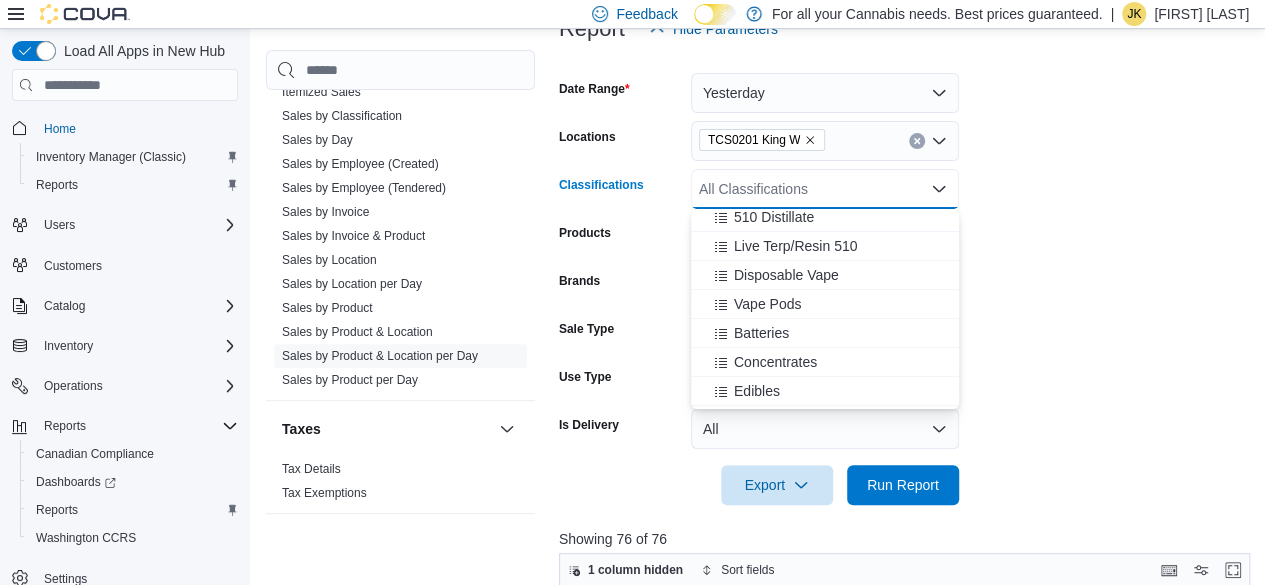 scroll, scrollTop: 255, scrollLeft: 0, axis: vertical 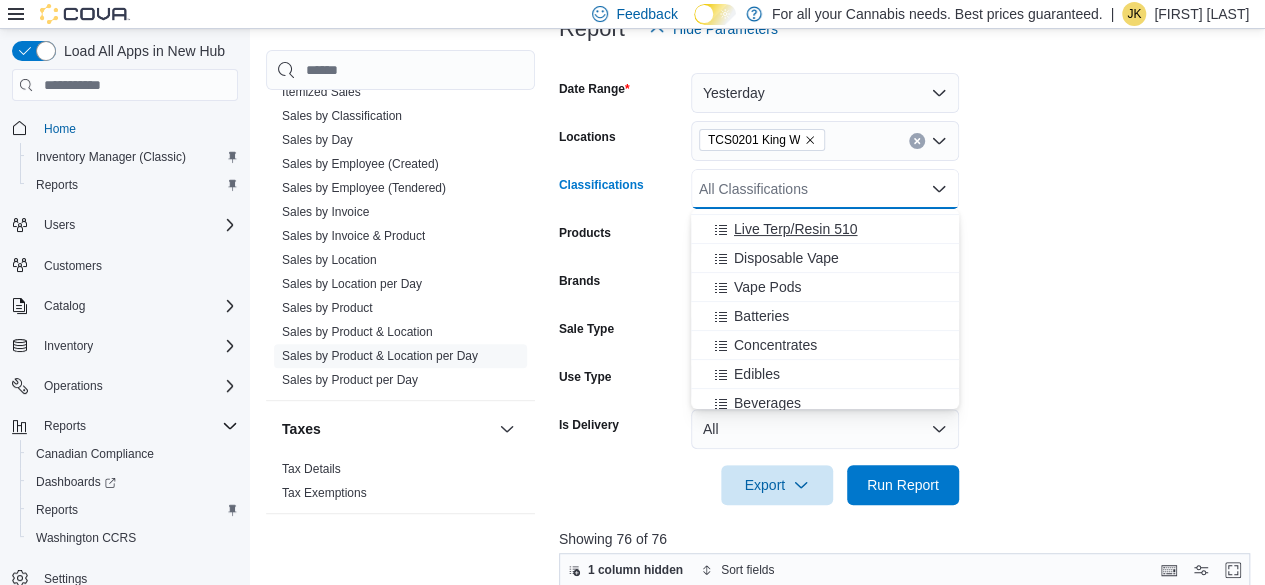 click on "Live Terp/Resin 510" at bounding box center (825, 229) 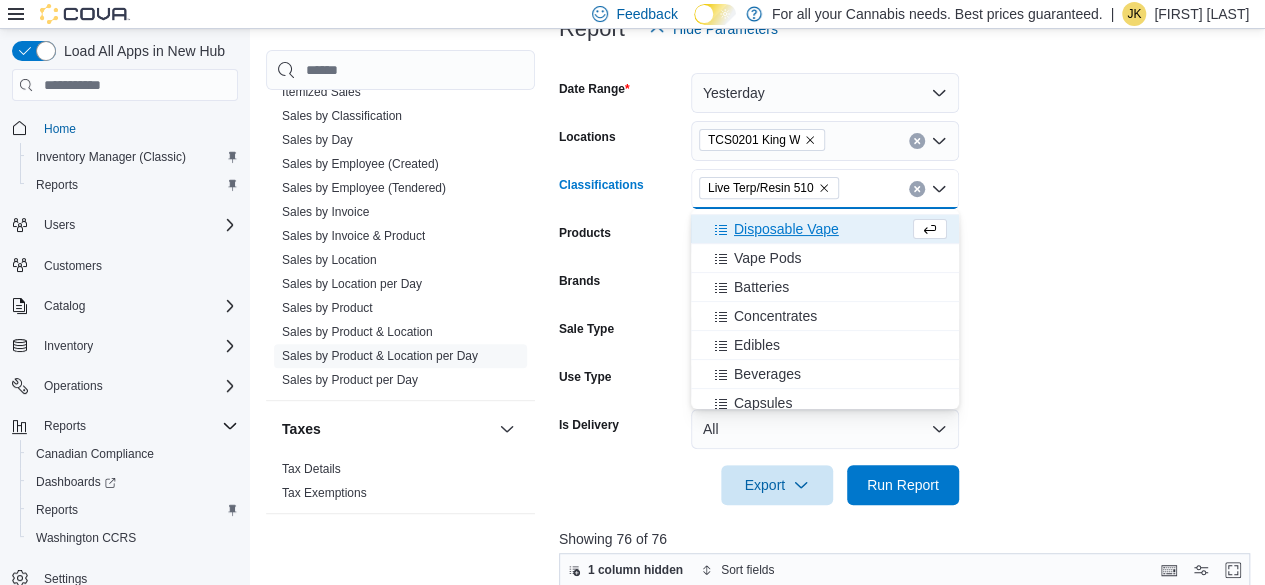 click on "Disposable Vape" at bounding box center [806, 229] 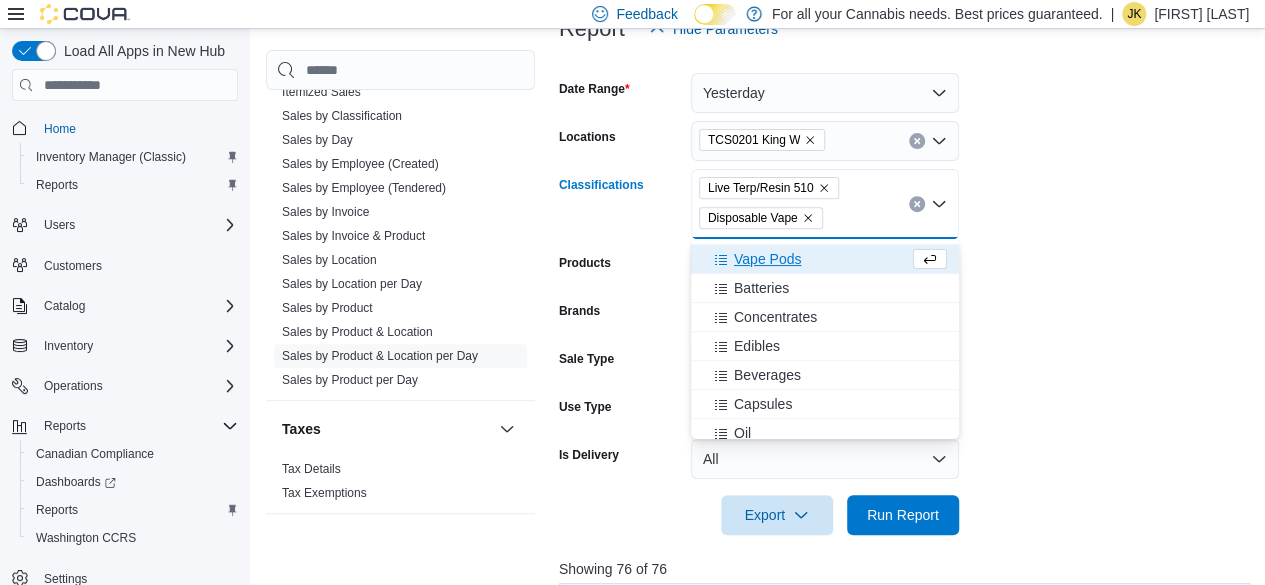 scroll, scrollTop: 192, scrollLeft: 0, axis: vertical 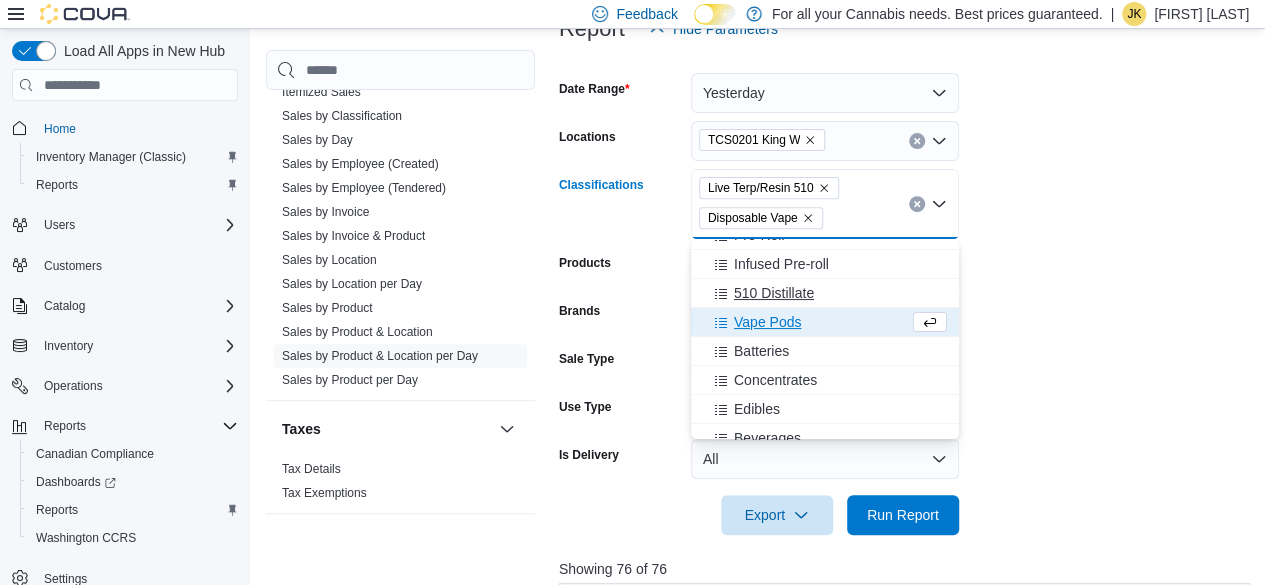 click on "510 Distillate" at bounding box center (825, 293) 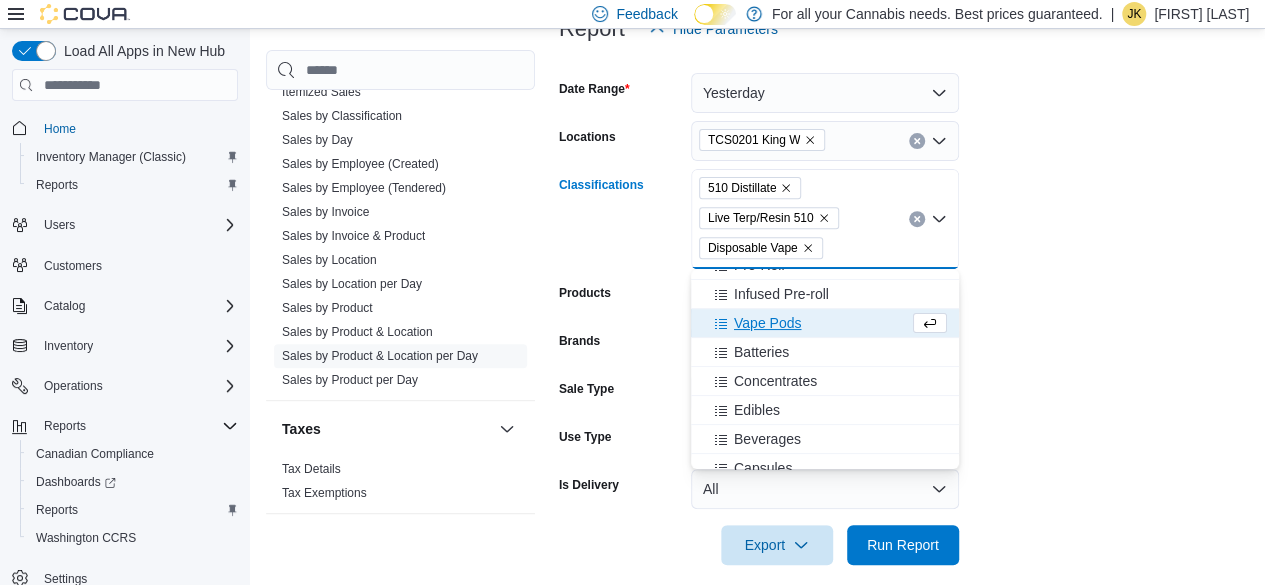 click on "Date Range Yesterday Locations TCS0201 King W Classifications 510 Distillate Live Terp/Resin 510 Disposable Vape Combo box. Selected. 510 Distillate, Live Terp/Resin 510, Disposable Vape. Press Backspace to delete Disposable Vape. Combo box input. All Classifications. Type some text or, to display a list of choices, press Down Arrow. To exit the list of choices, press Escape. Products All Products Brands All Brands Sale Type All Use Type All Is Delivery All Export  Run Report" at bounding box center (908, 307) 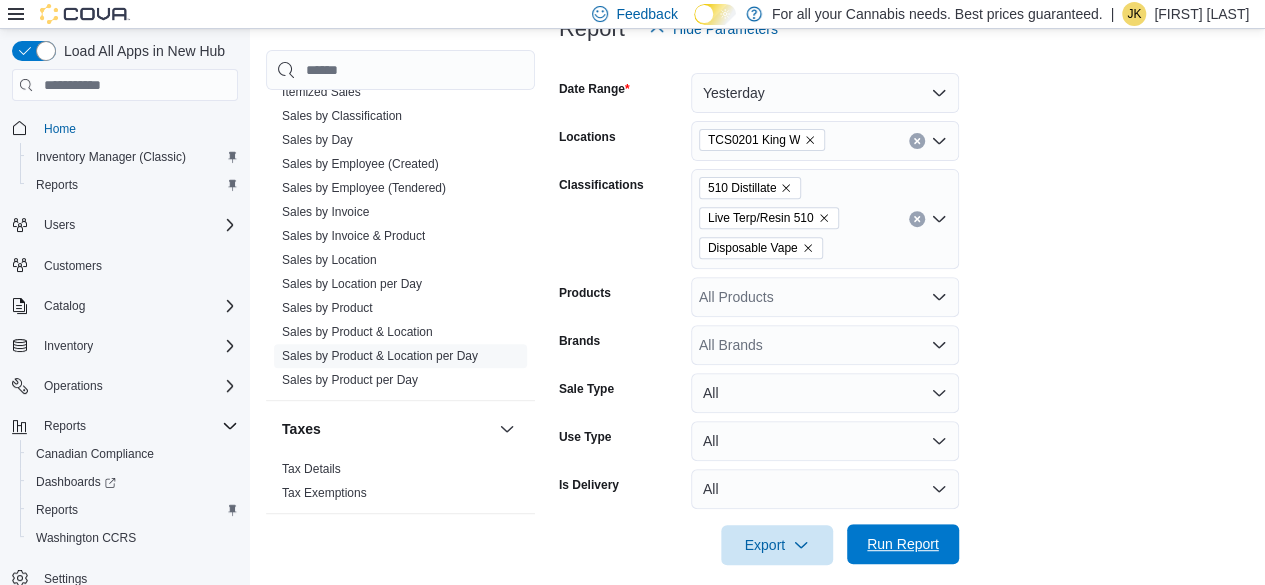 click on "Run Report" at bounding box center (903, 544) 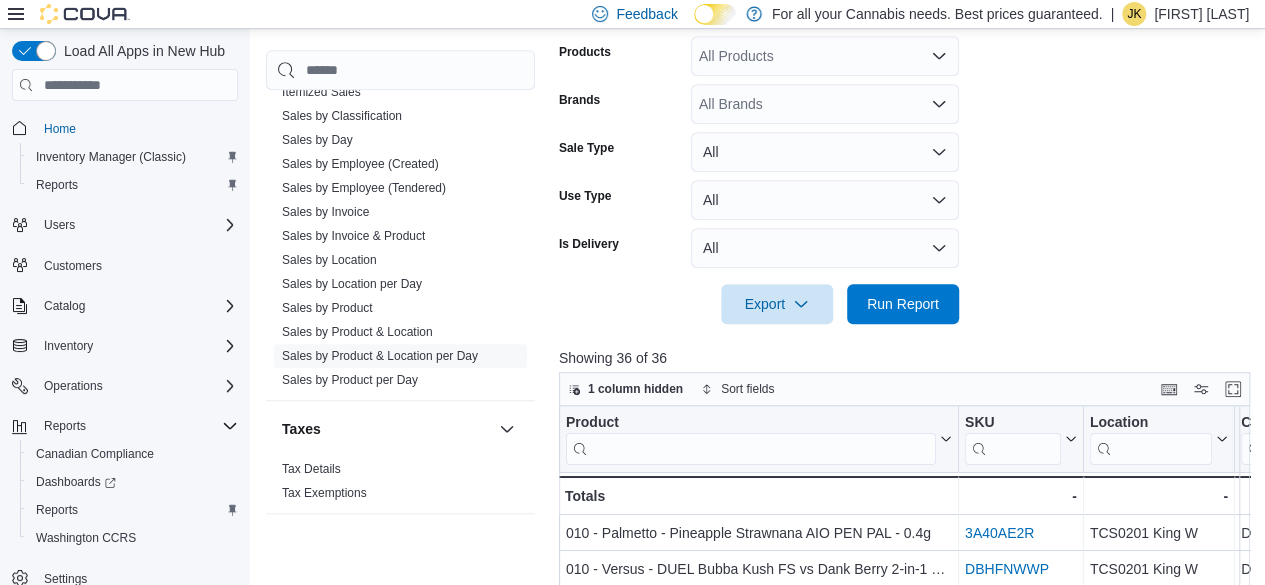 scroll, scrollTop: 536, scrollLeft: 0, axis: vertical 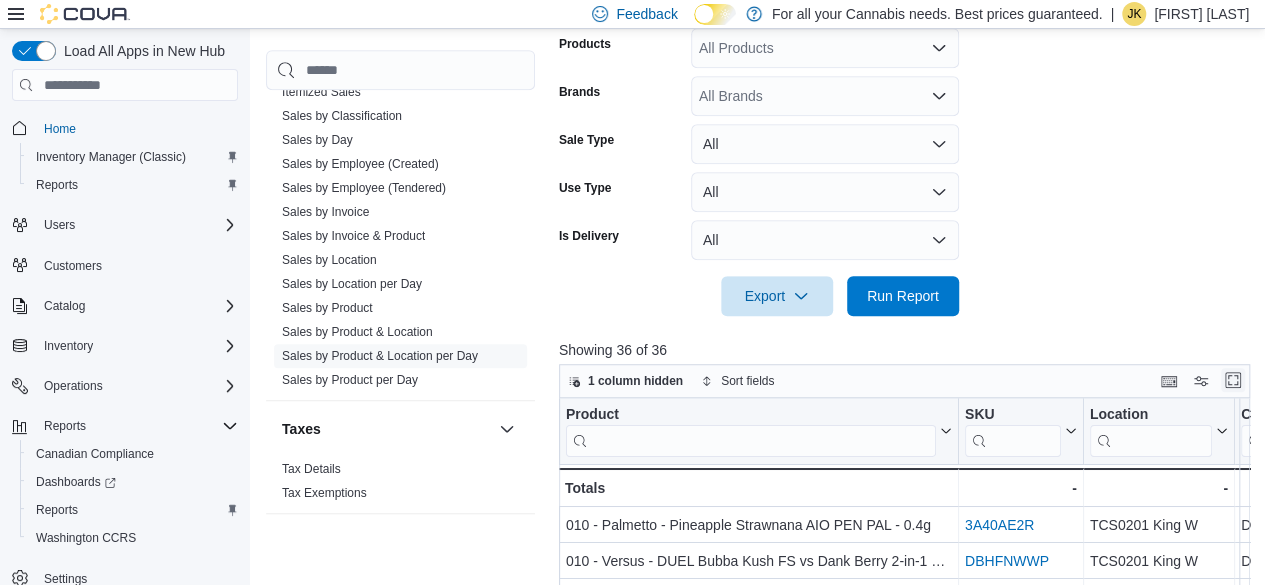 click at bounding box center [1233, 380] 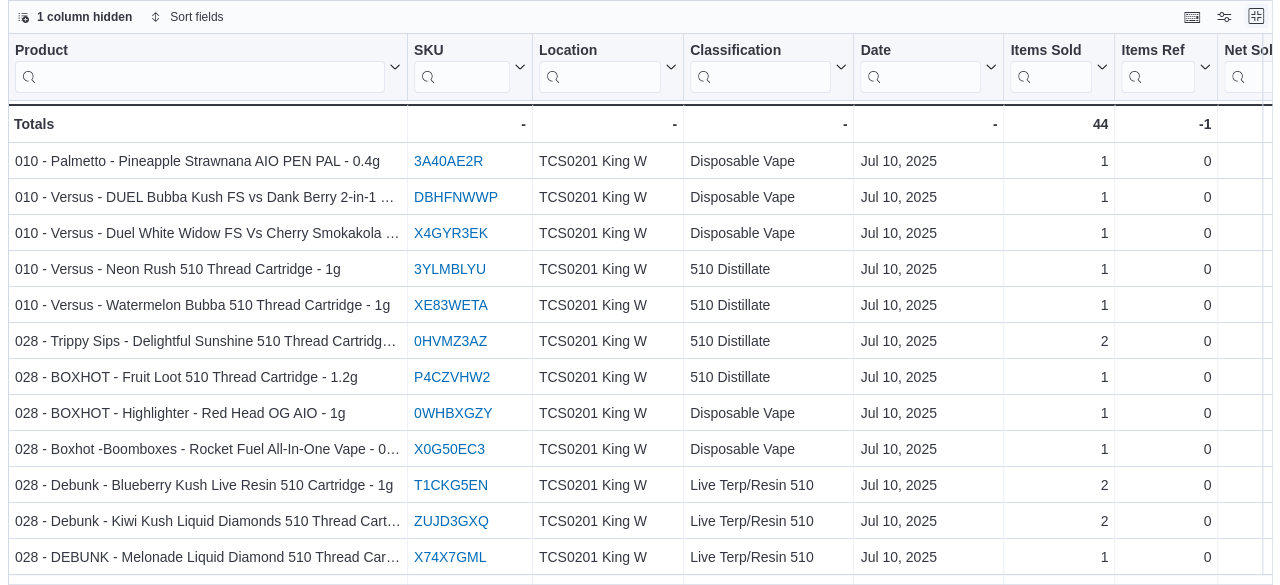 scroll, scrollTop: 0, scrollLeft: 0, axis: both 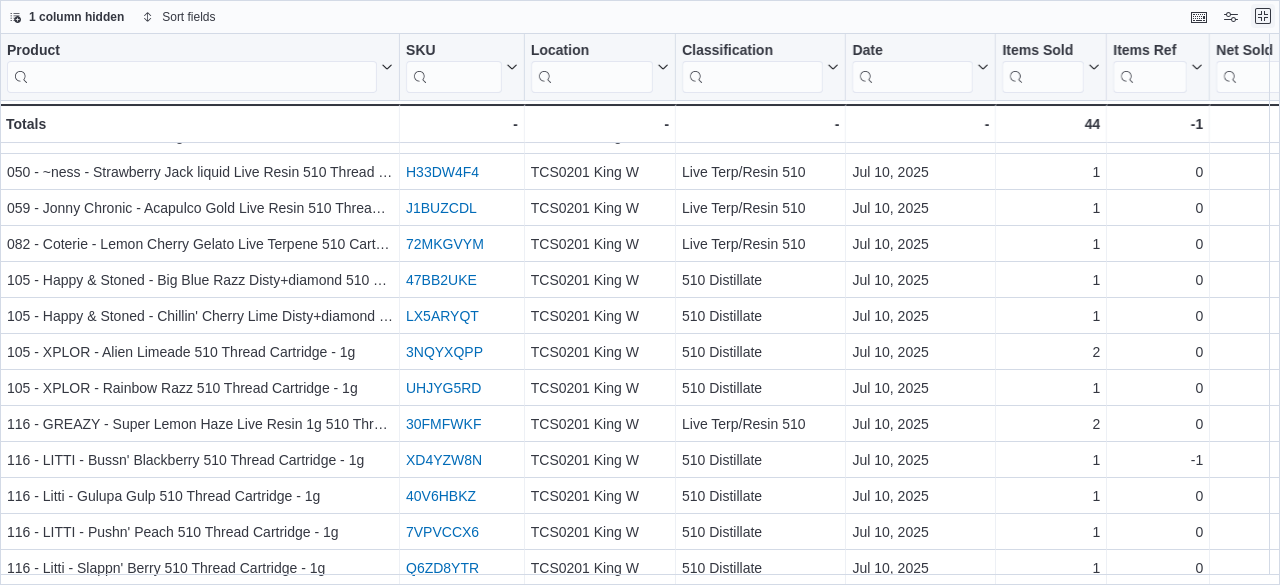 click at bounding box center (1263, 16) 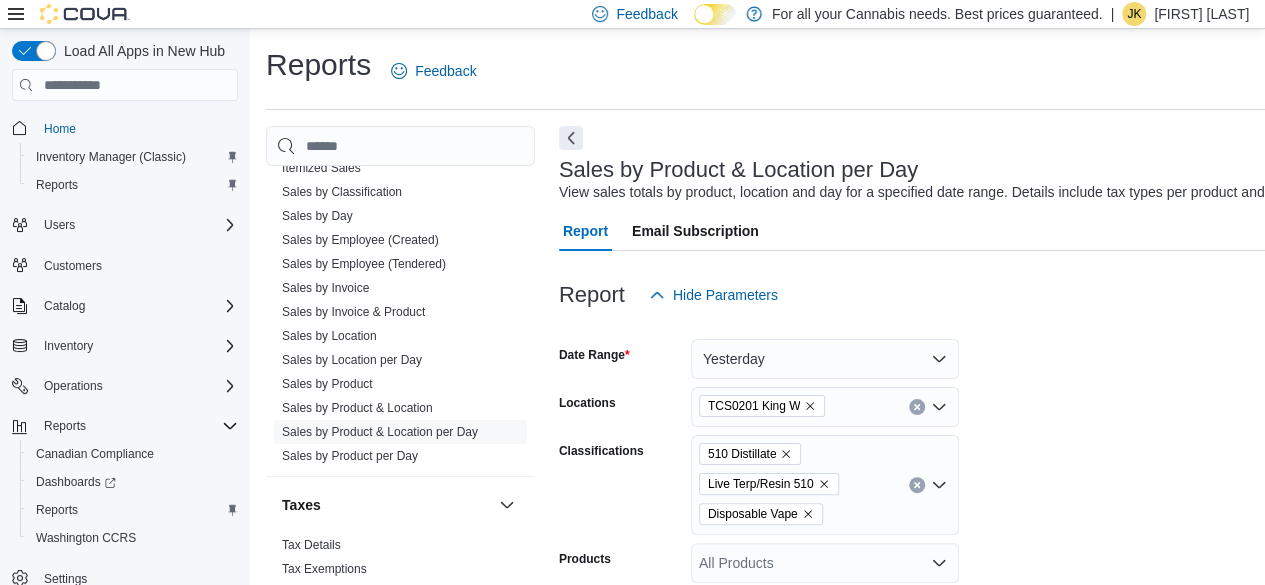 scroll, scrollTop: 268, scrollLeft: 0, axis: vertical 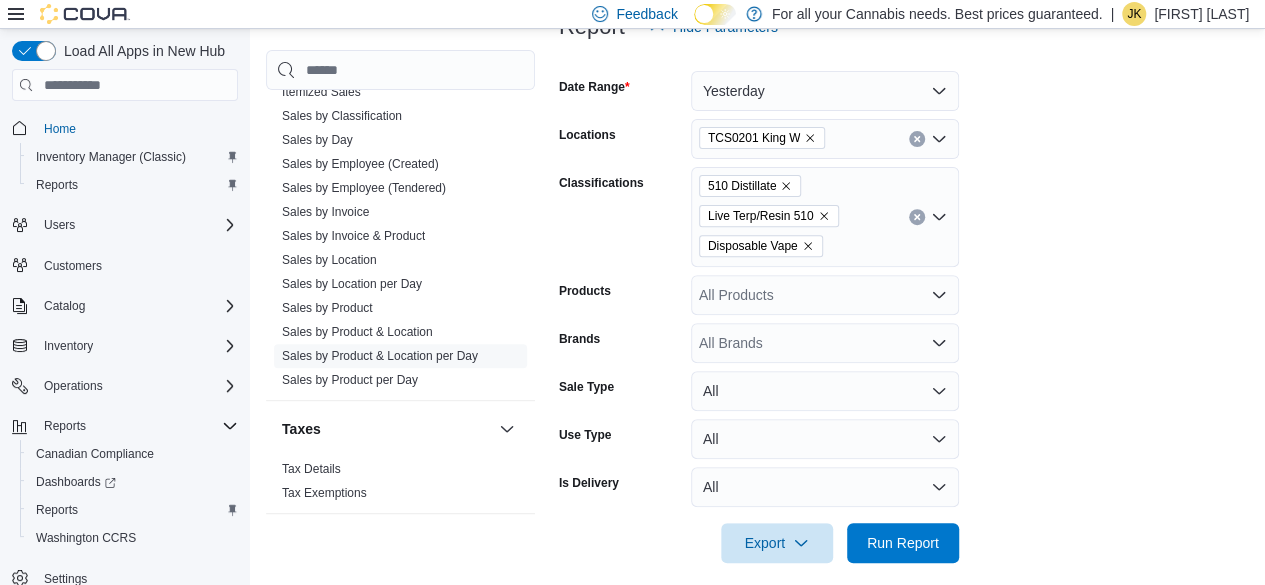 click on "510 Distillate Live Terp/Resin 510 Disposable Vape" at bounding box center [825, 217] 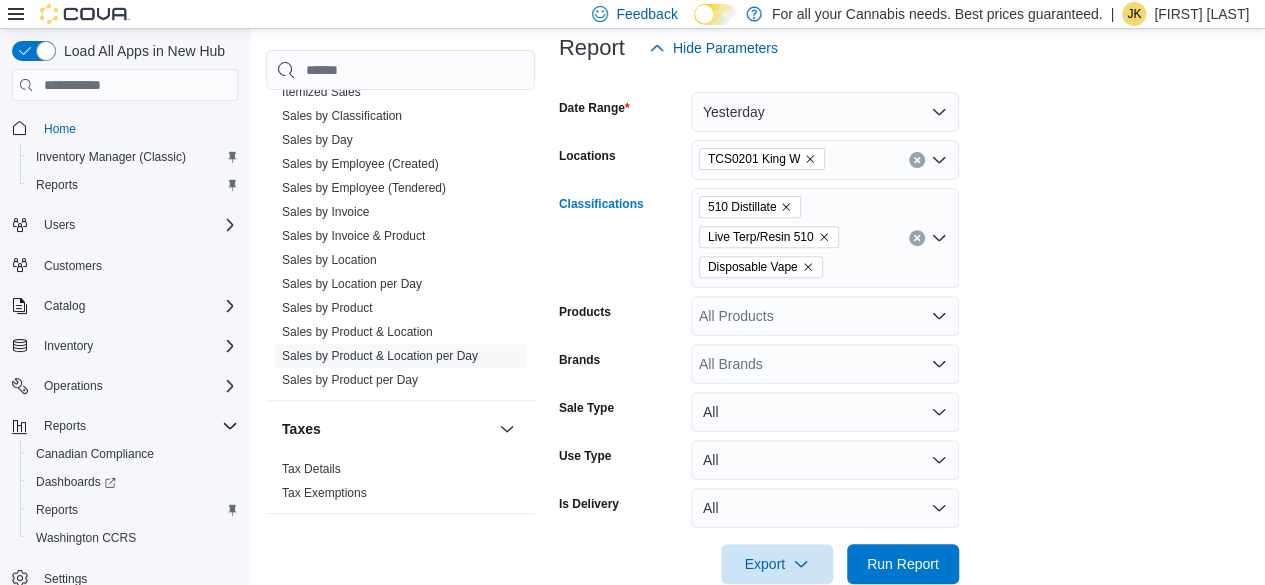 click 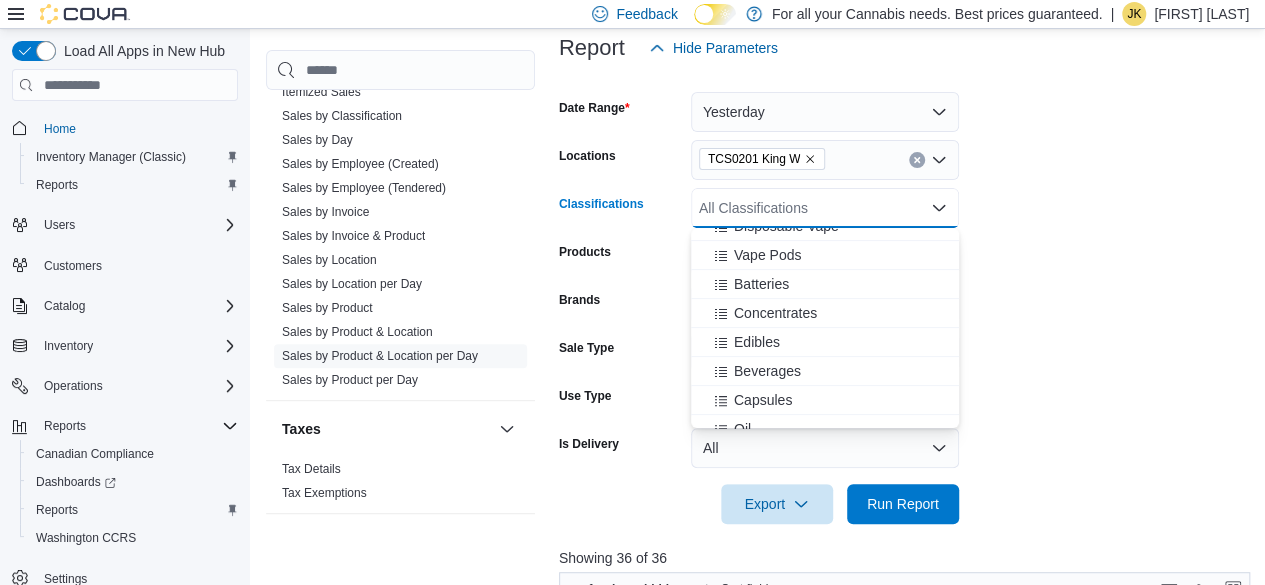 scroll, scrollTop: 315, scrollLeft: 0, axis: vertical 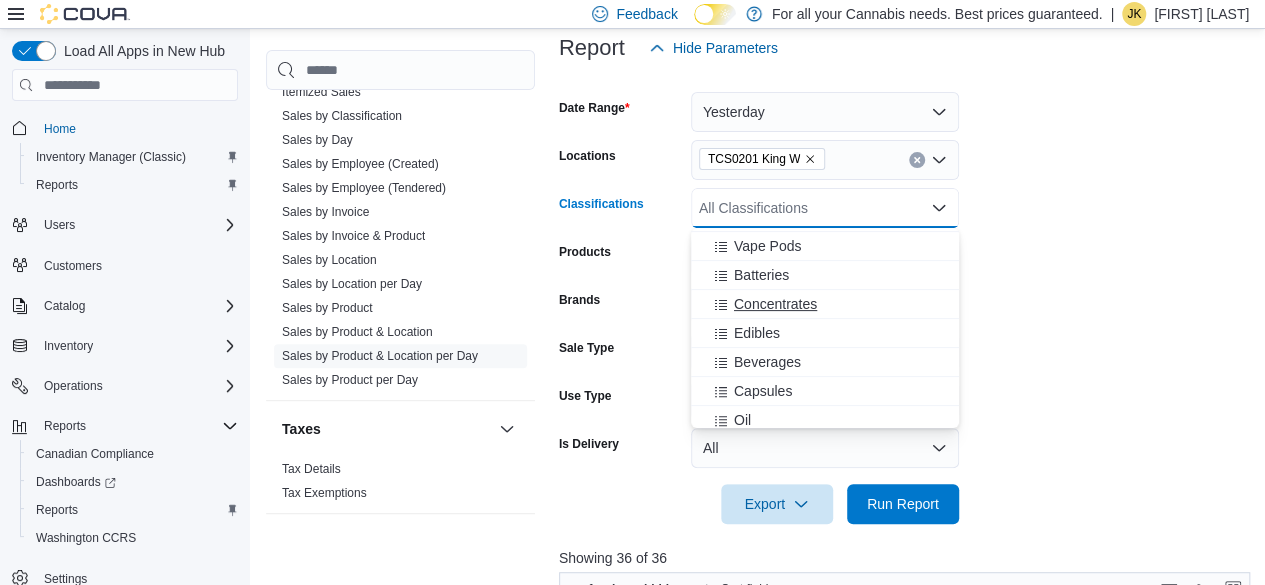 click on "Concentrates" at bounding box center [825, 304] 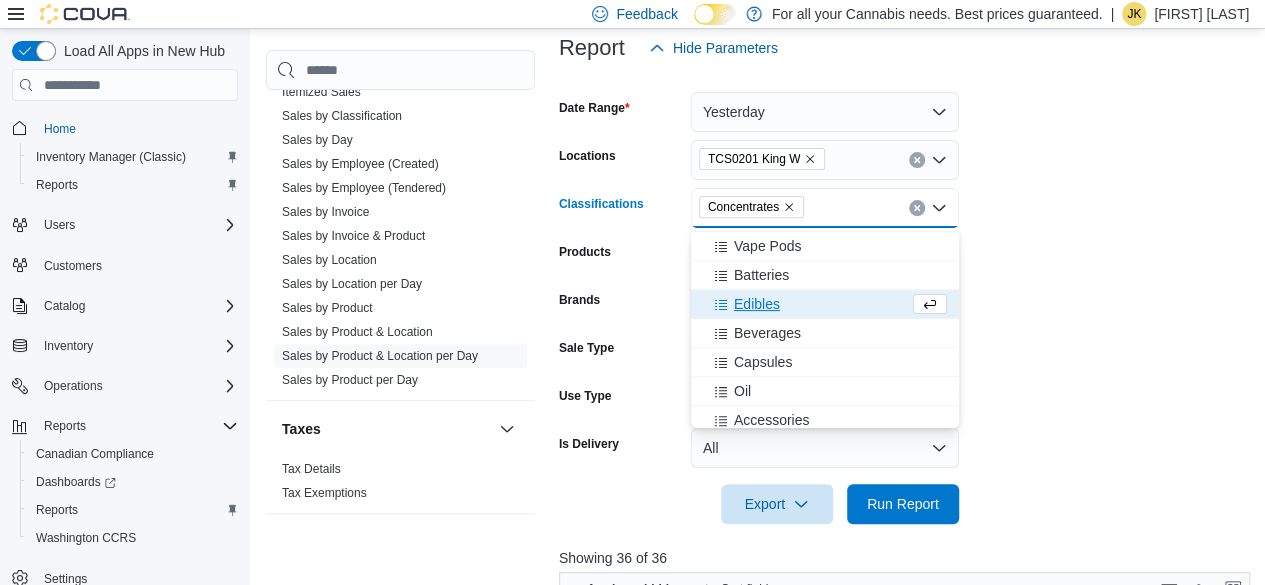 click on "Edibles" at bounding box center (806, 304) 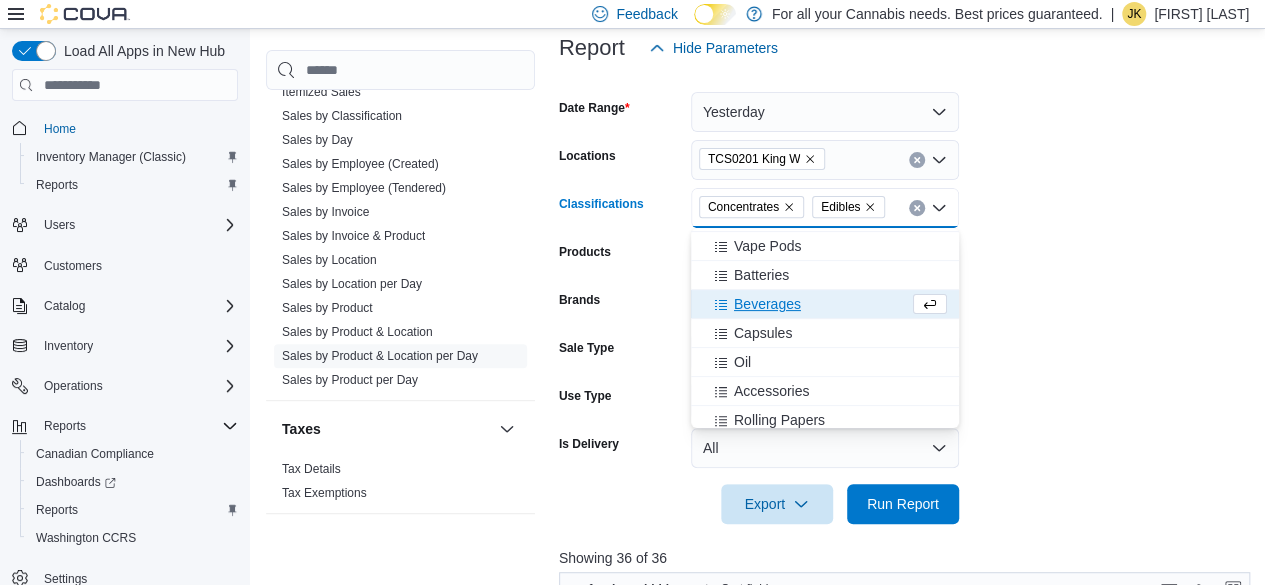 click on "Beverages" at bounding box center (806, 304) 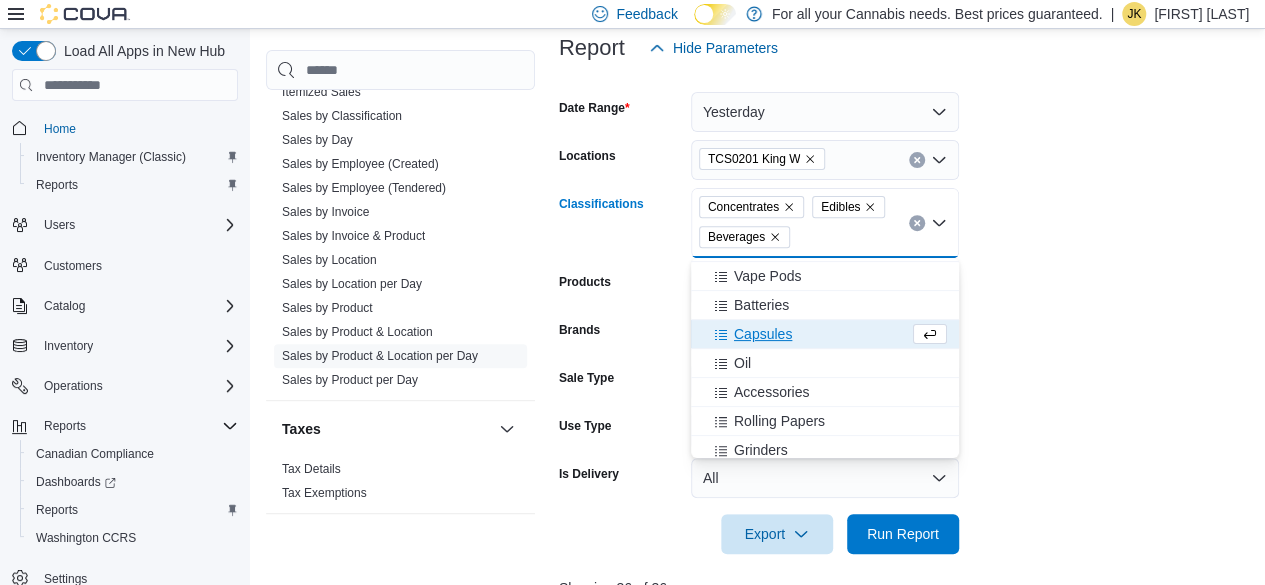 click on "Capsules" at bounding box center [806, 334] 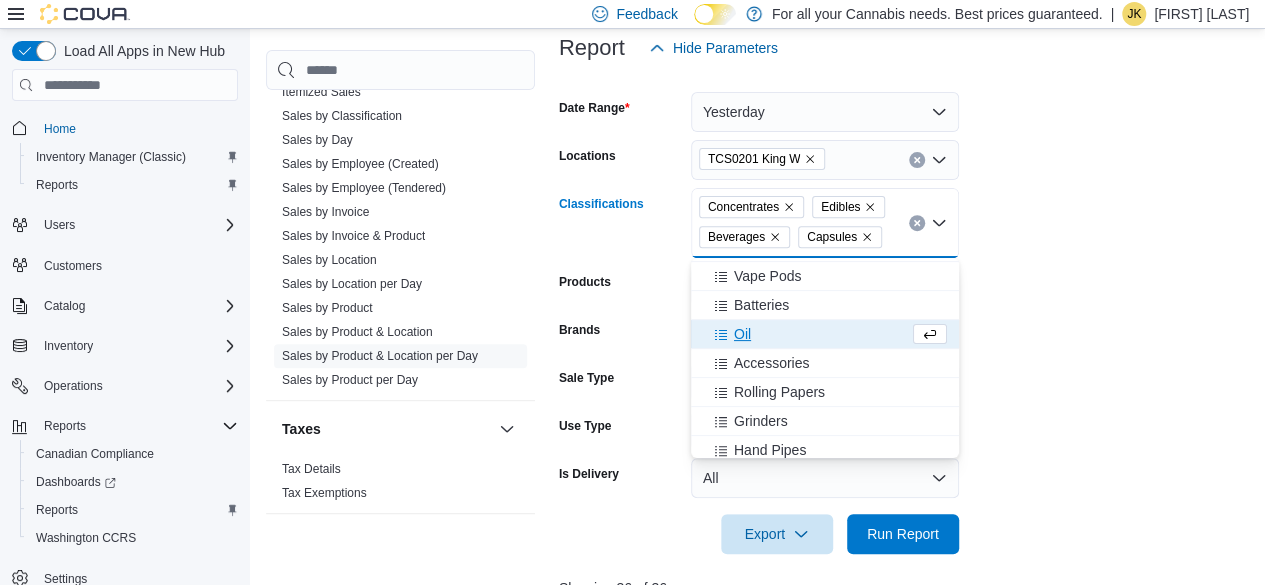 click on "Oil" at bounding box center [806, 334] 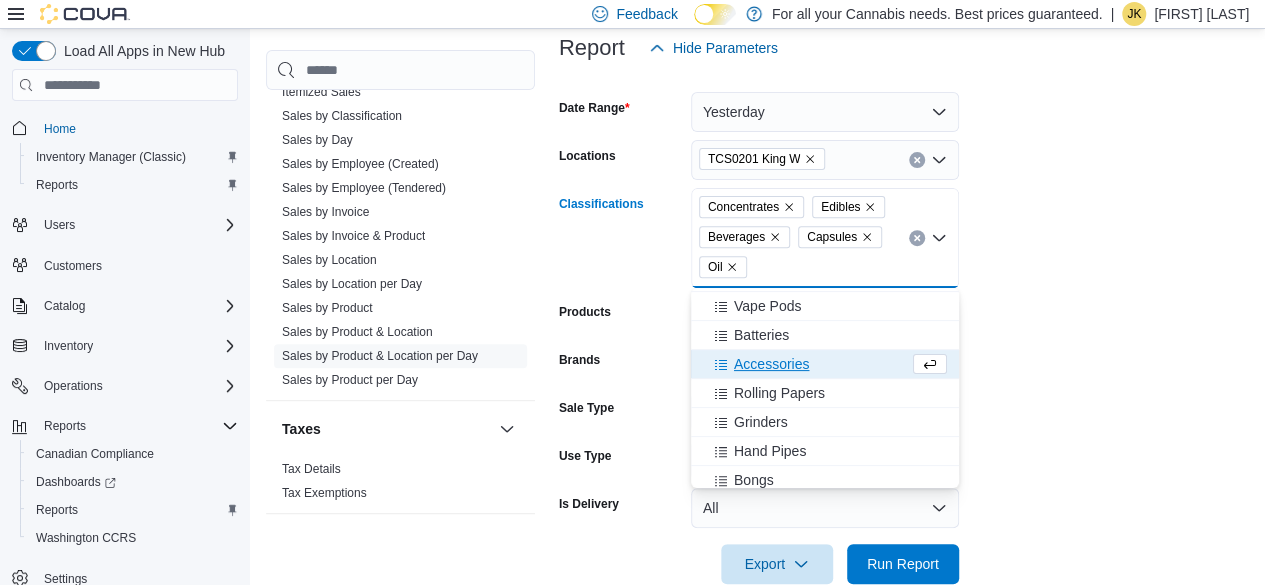 click on "Date Range Yesterday Locations TCS0201 King W Classifications Concentrates Edibles Beverages Capsules Oil Combo box. Selected. Concentrates, Edibles, Beverages, Capsules, Oil. Press Backspace to delete Oil. Combo box input. All Classifications. Type some text or, to display a list of choices, press Down Arrow. To exit the list of choices, press Escape. Products All Products Brands All Brands Sale Type All Use Type All Is Delivery All Export  Run Report" at bounding box center (908, 326) 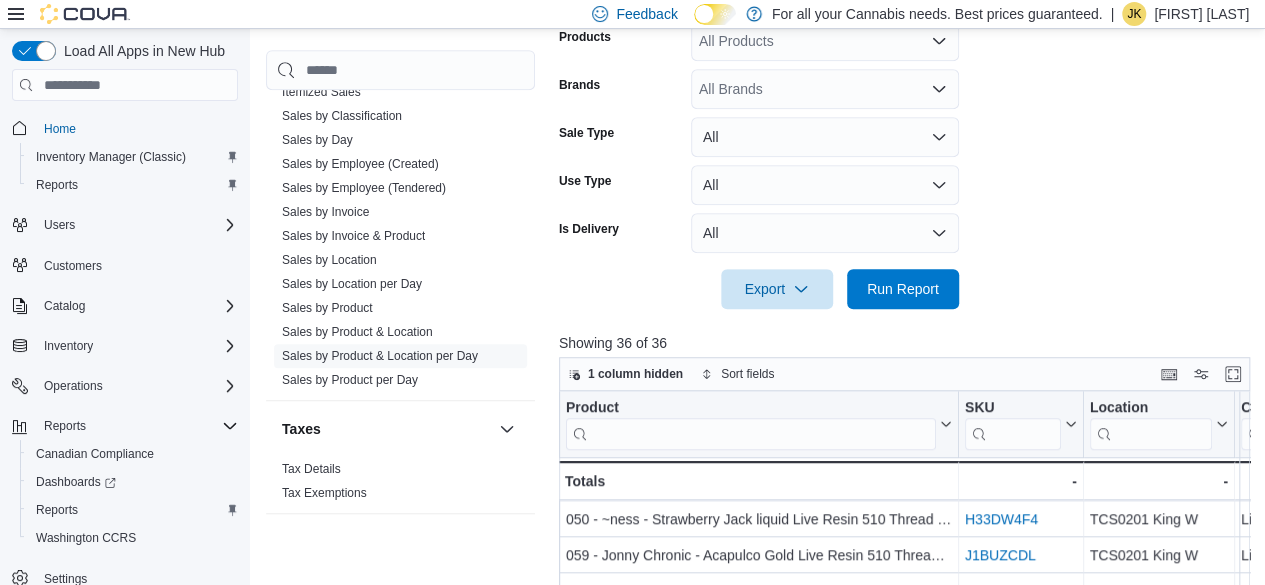 scroll, scrollTop: 558, scrollLeft: 0, axis: vertical 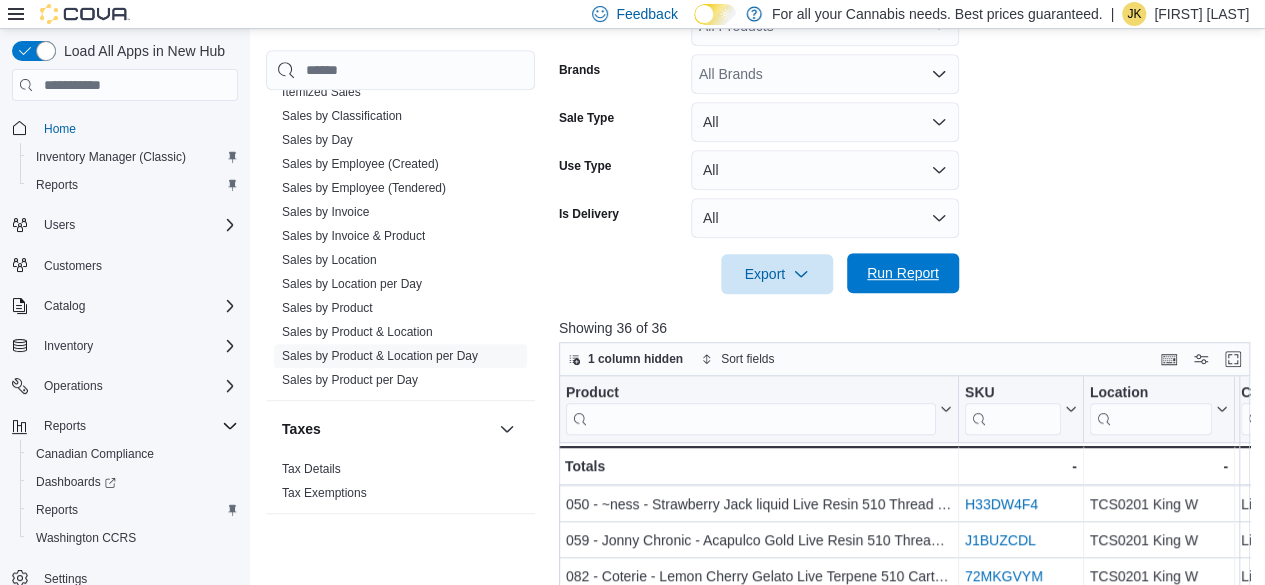 click on "Run Report" at bounding box center [903, 273] 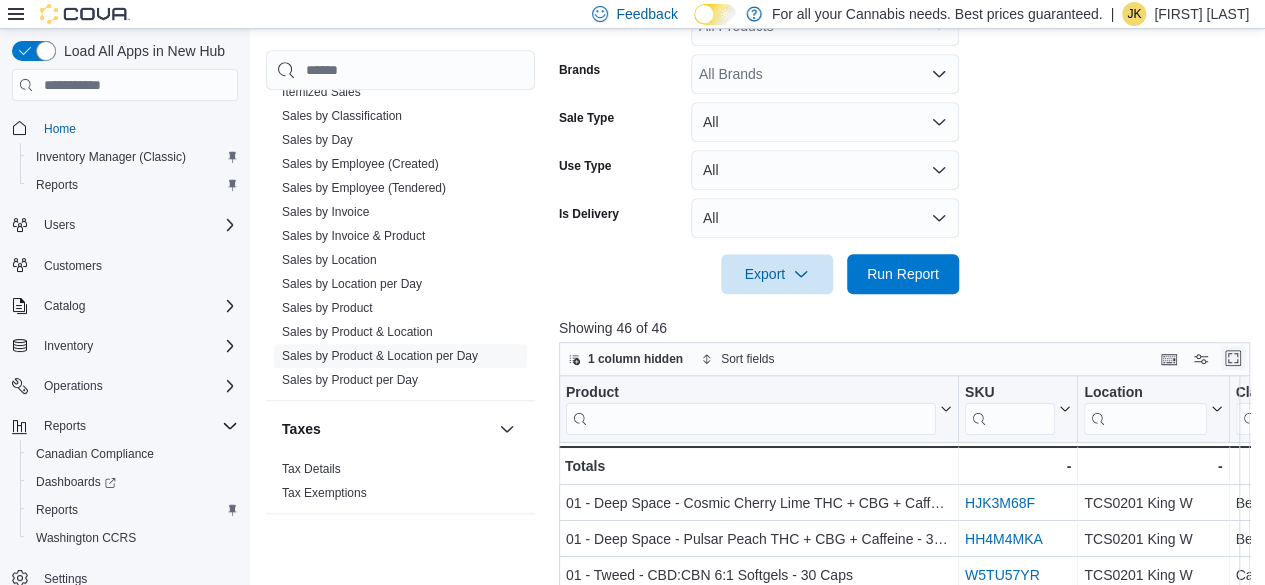 click at bounding box center [1233, 359] 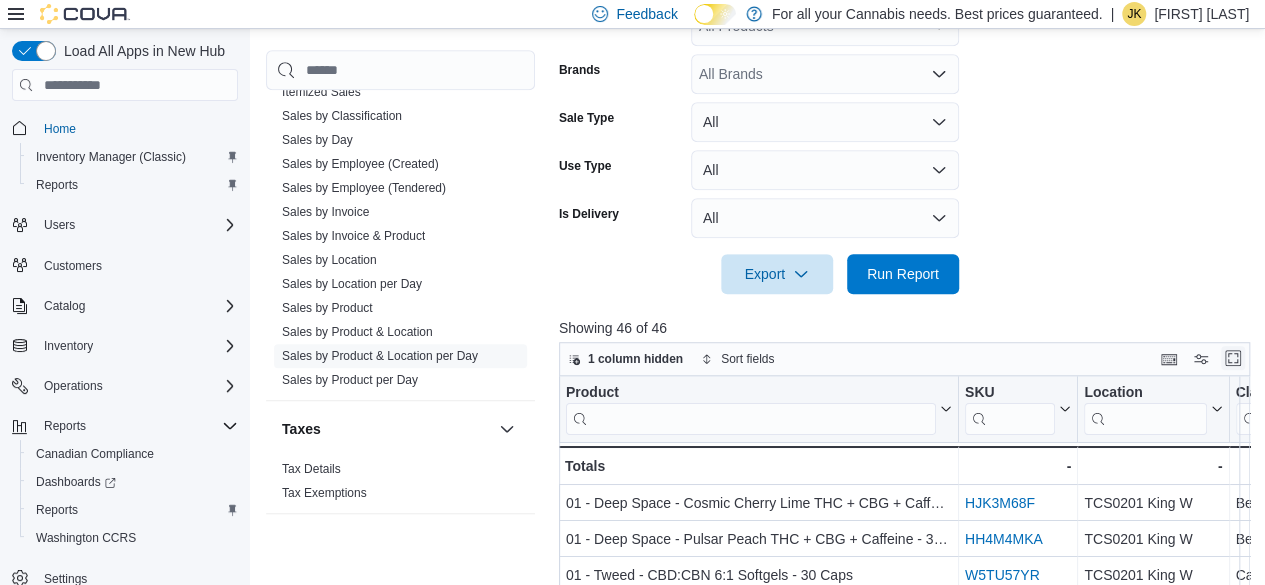 click at bounding box center (1233, 358) 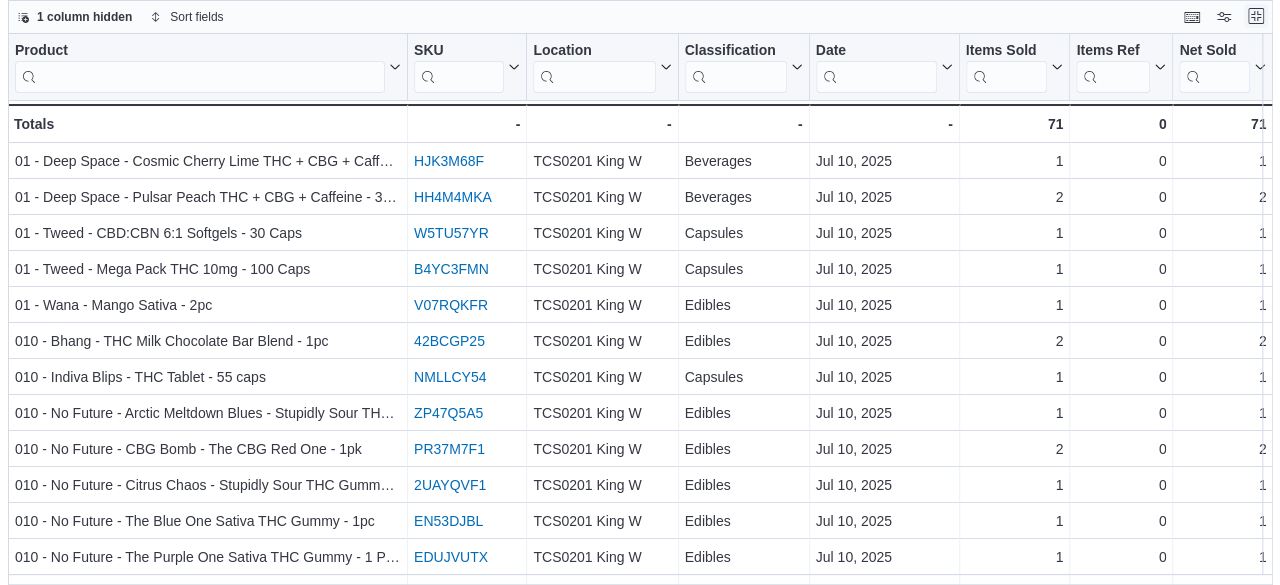 scroll, scrollTop: 0, scrollLeft: 0, axis: both 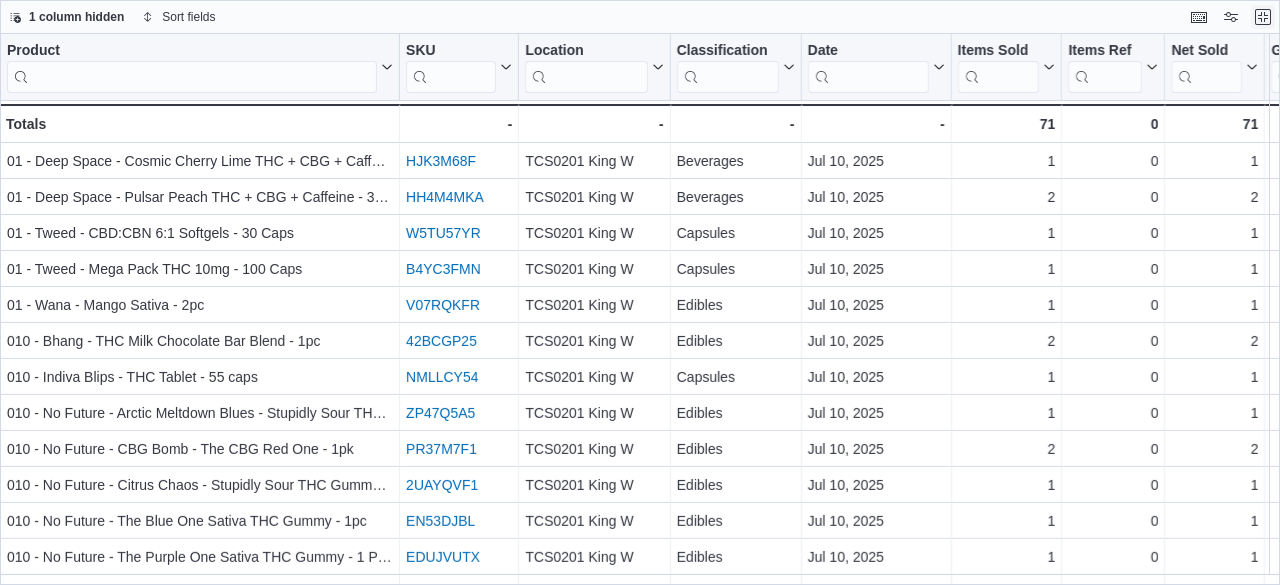 click at bounding box center [1263, 17] 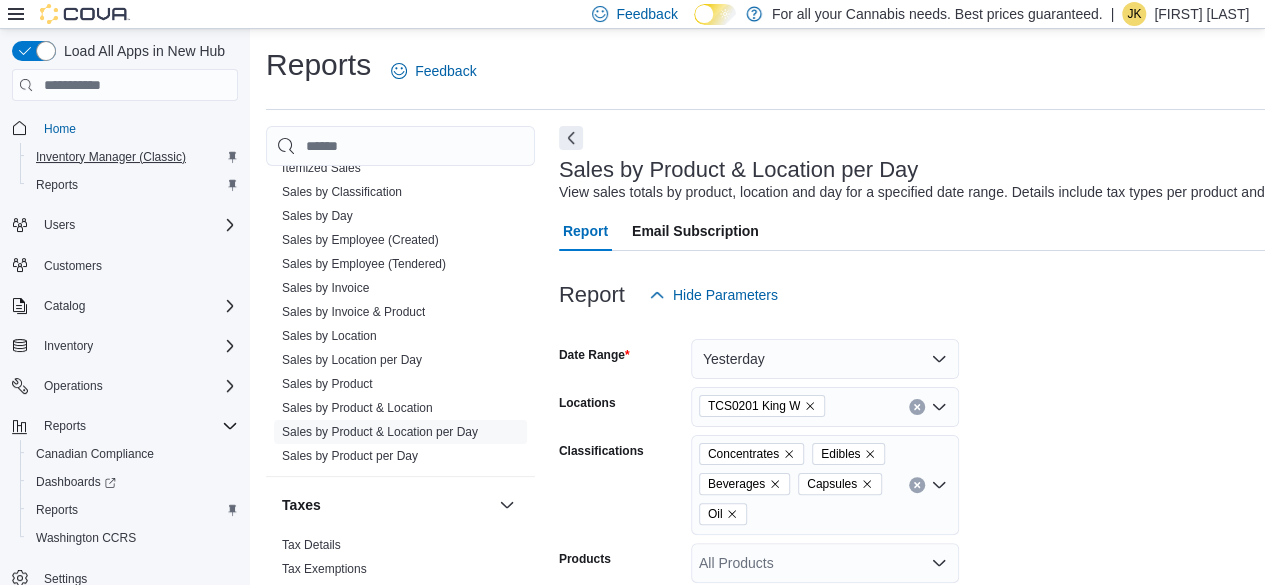 click on "Inventory Manager (Classic)" at bounding box center [111, 157] 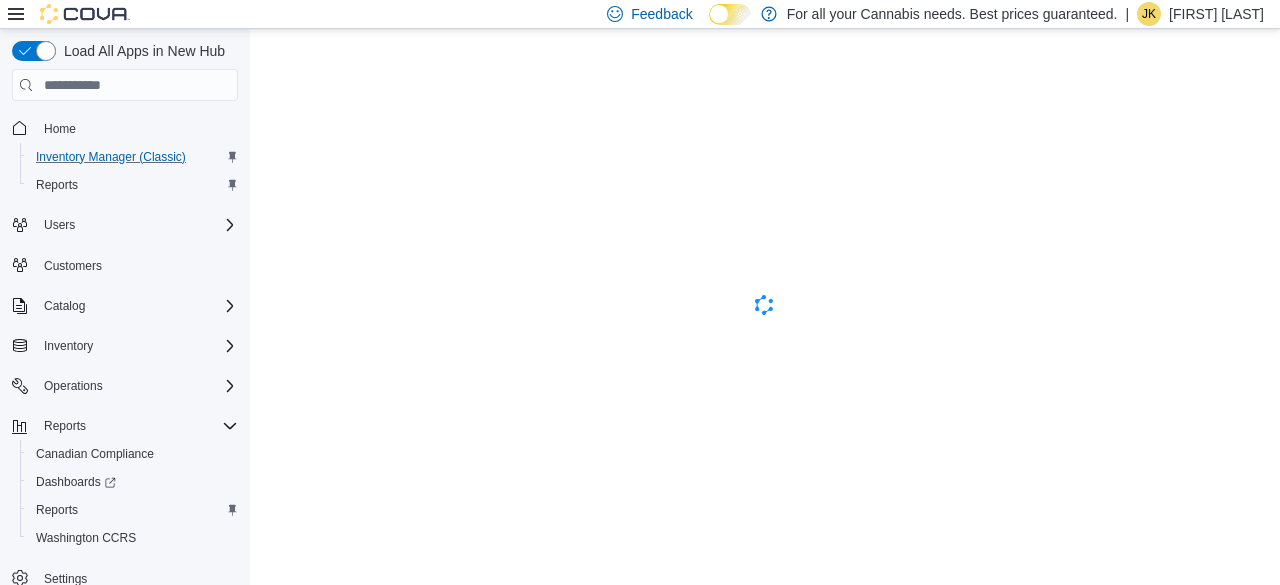scroll, scrollTop: 0, scrollLeft: 0, axis: both 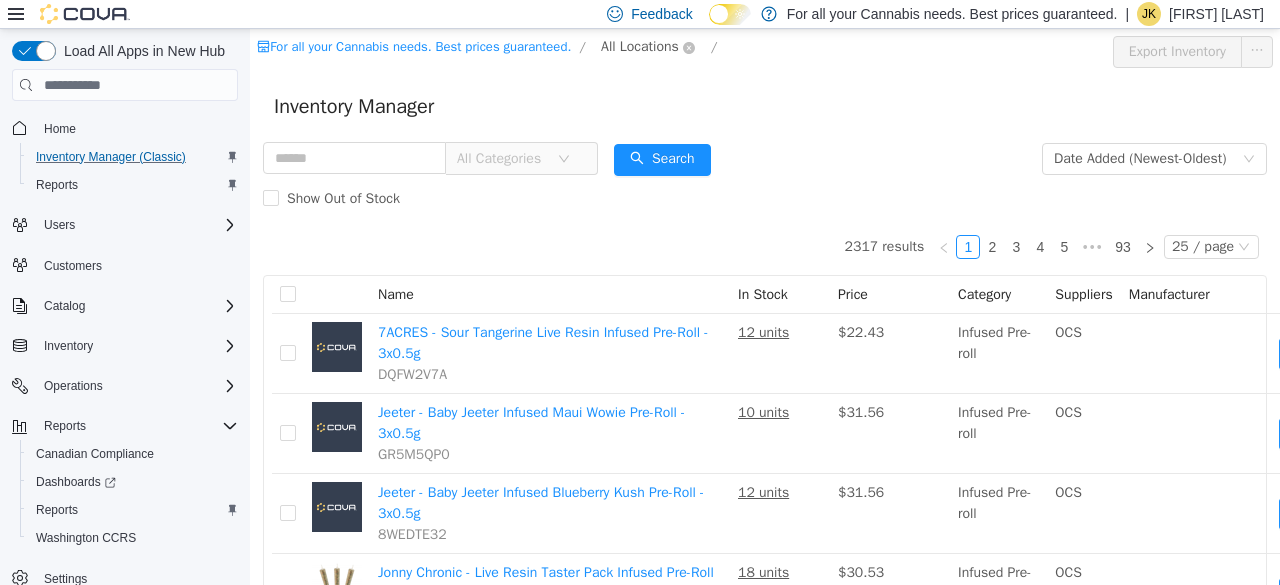 click on "All Locations" at bounding box center (640, 47) 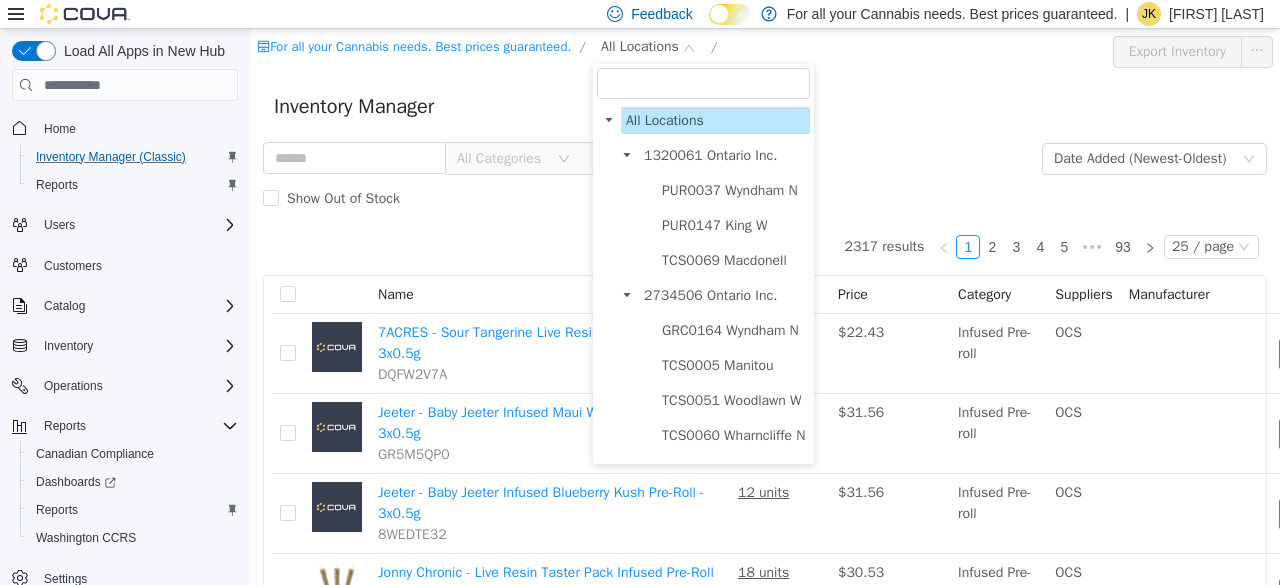 scroll, scrollTop: 210, scrollLeft: 0, axis: vertical 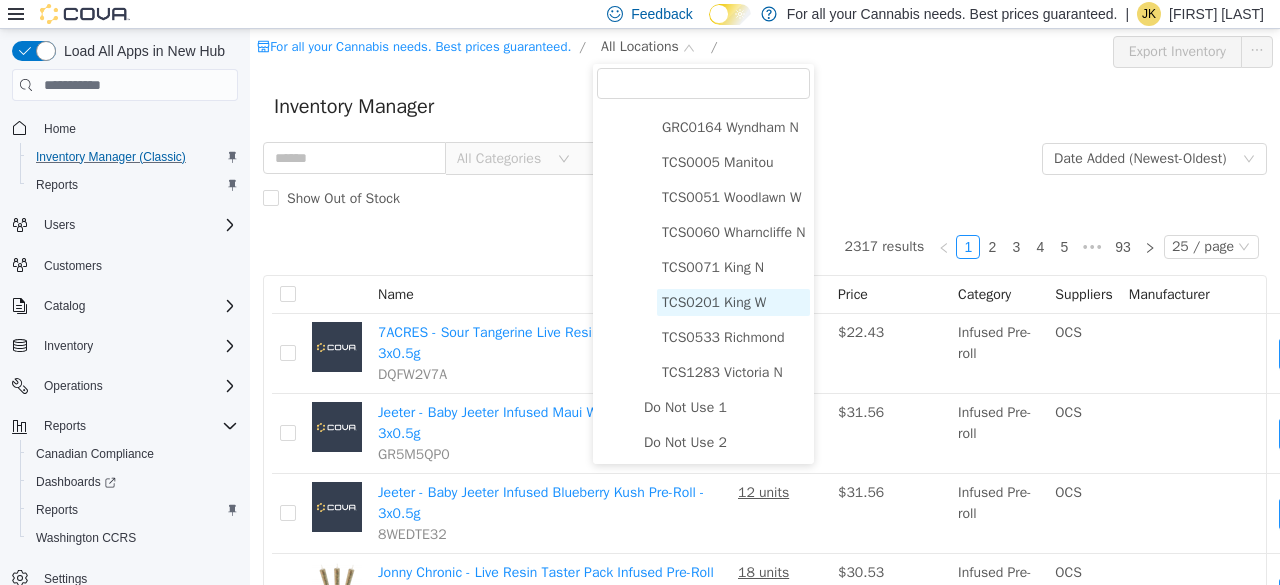 click on "TCS0201 King W" at bounding box center [714, 302] 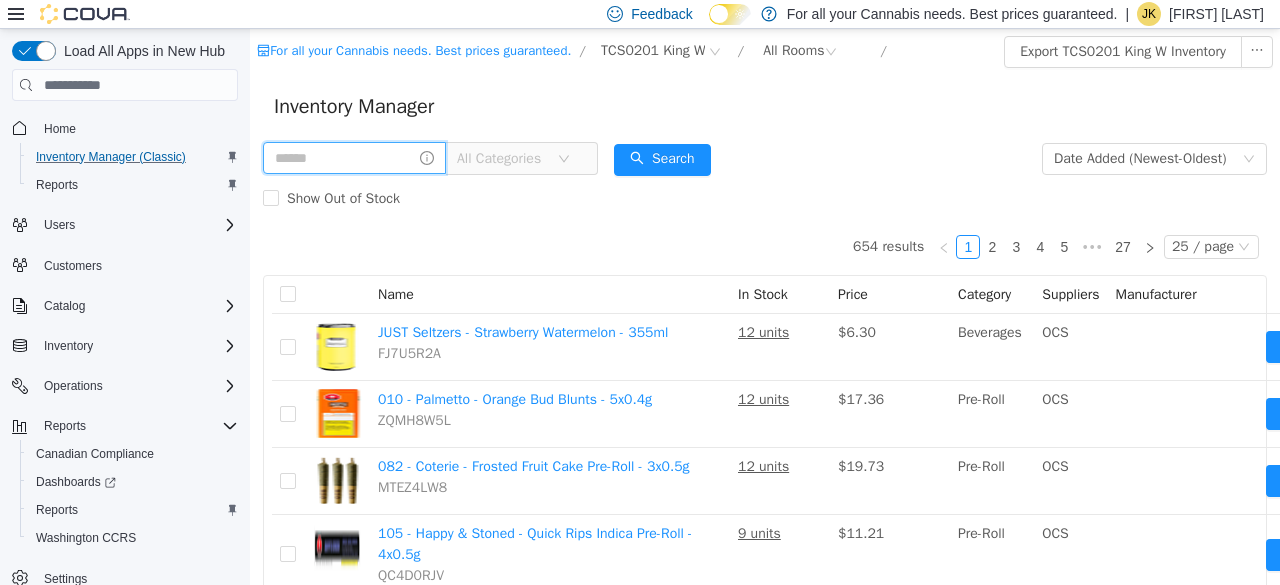 click at bounding box center (354, 158) 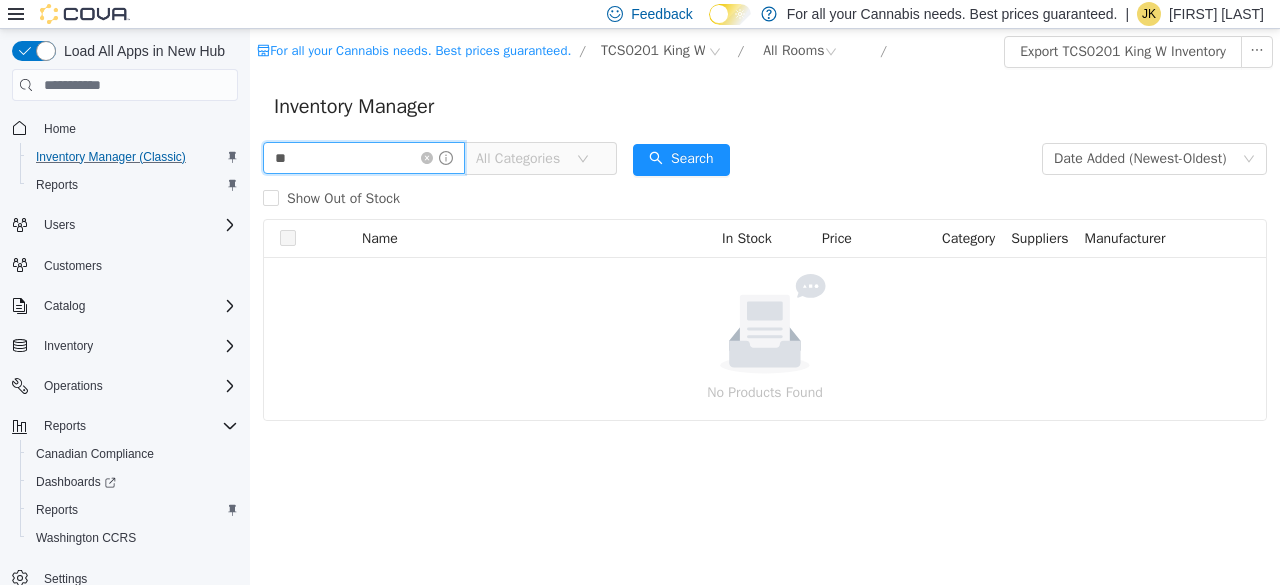 type on "*" 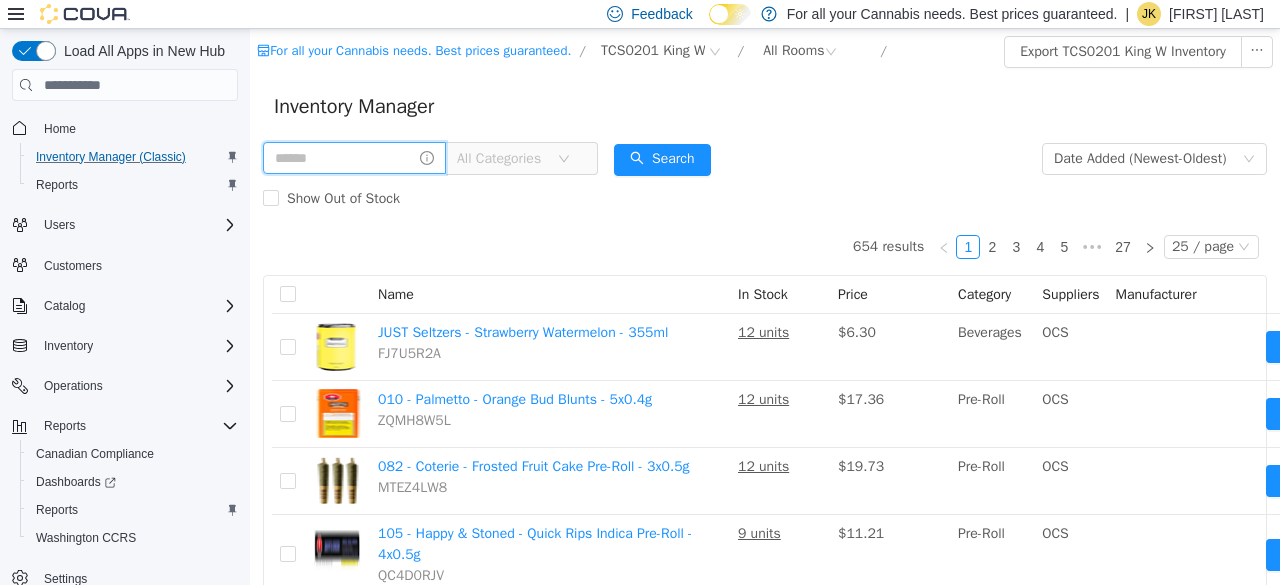 type 